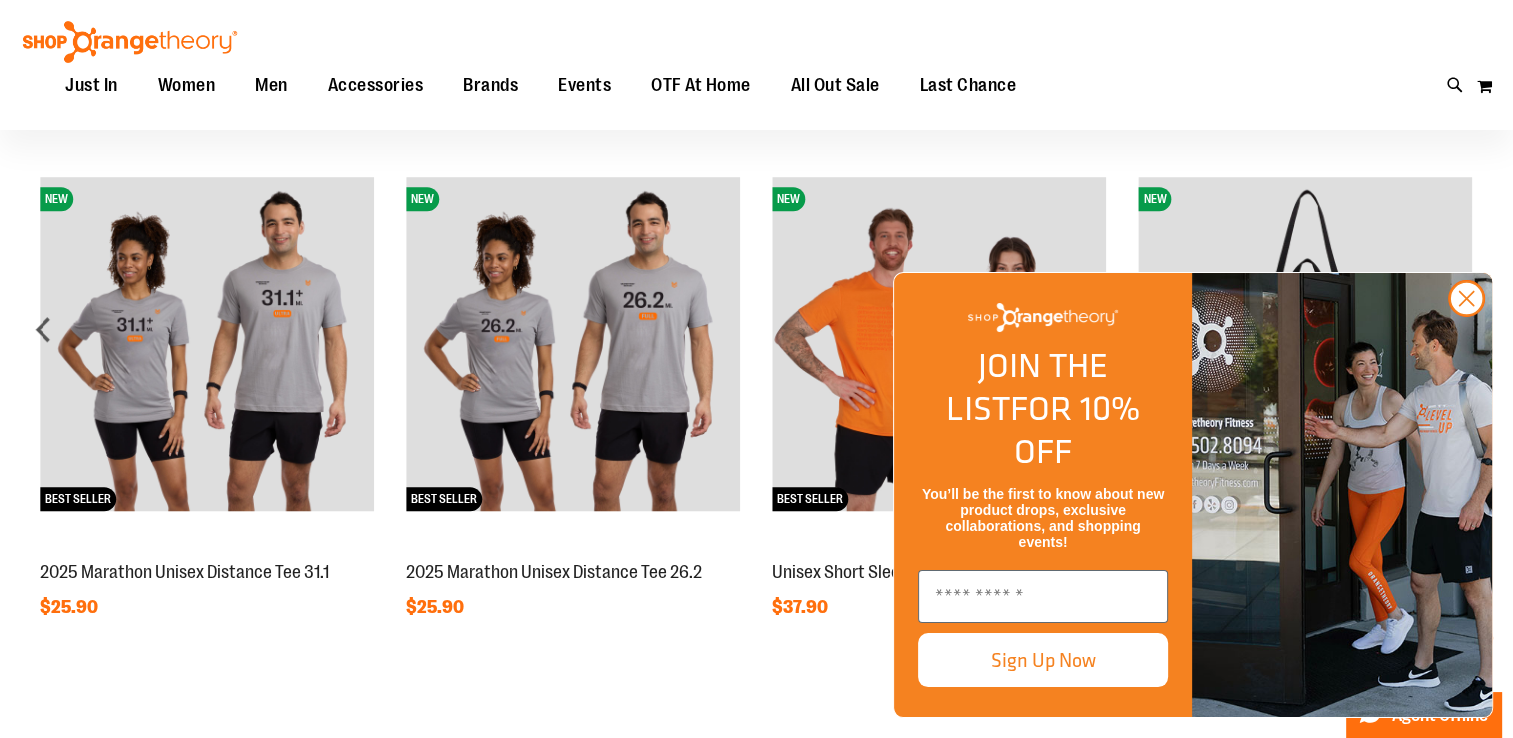 scroll, scrollTop: 1598, scrollLeft: 0, axis: vertical 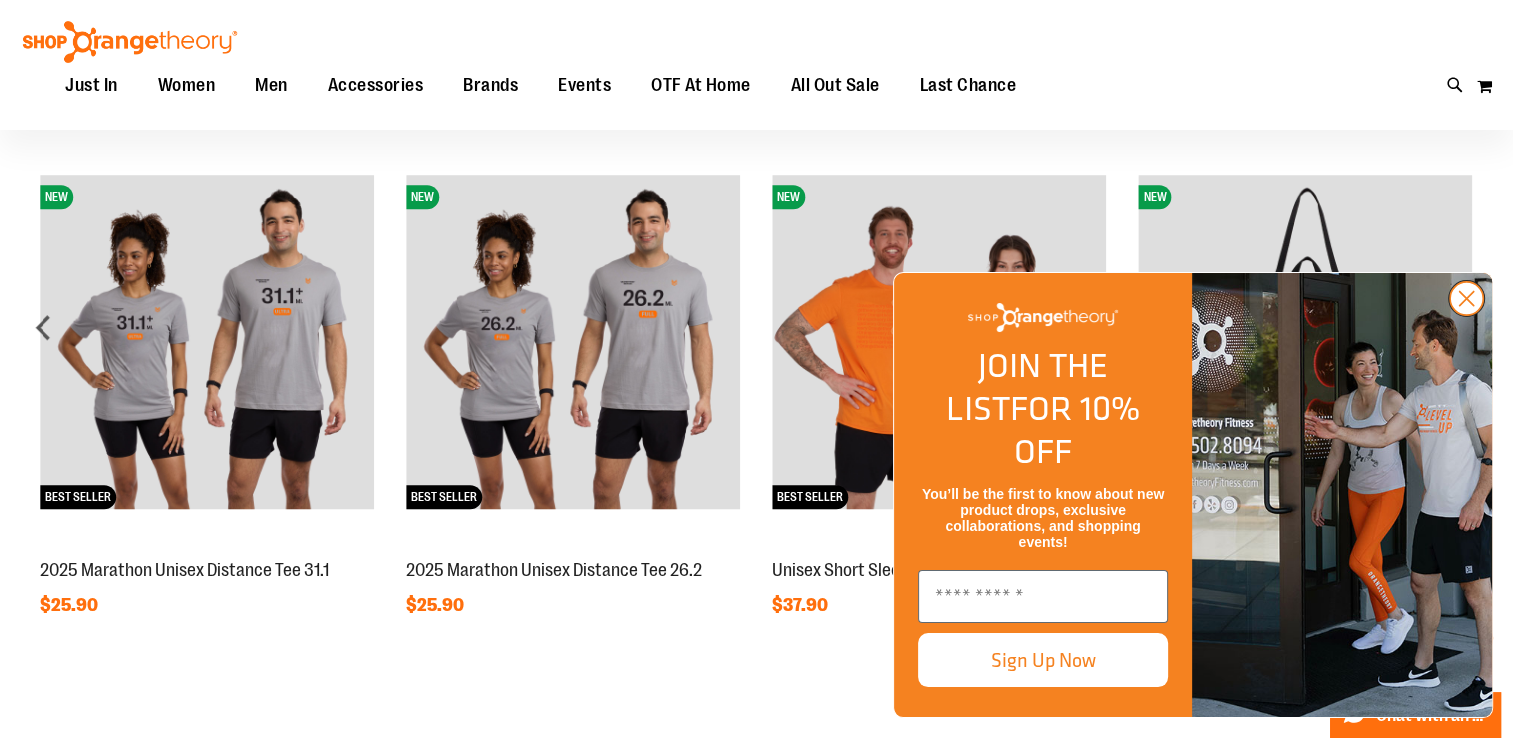 click 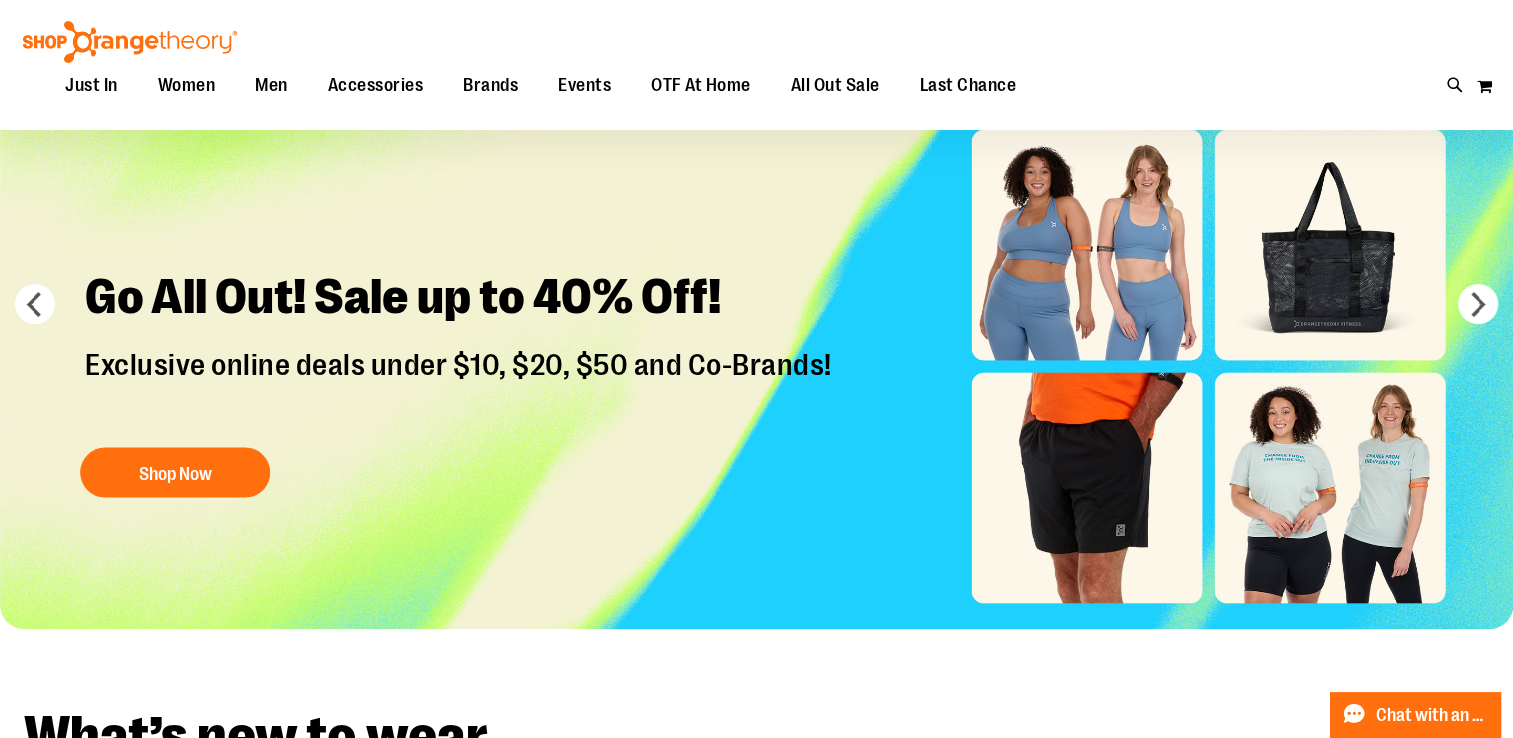 scroll, scrollTop: 84, scrollLeft: 0, axis: vertical 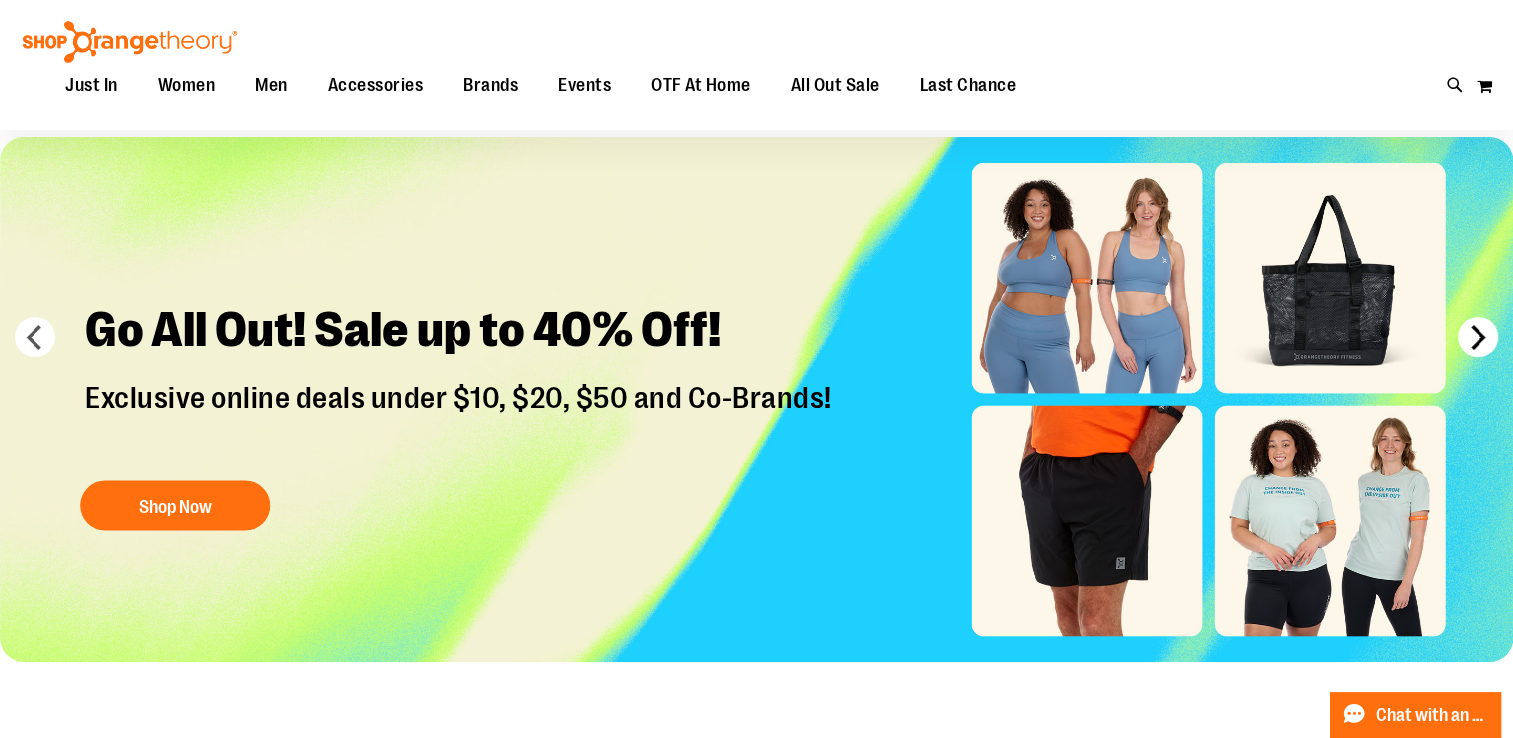 click on "next" at bounding box center [1478, 337] 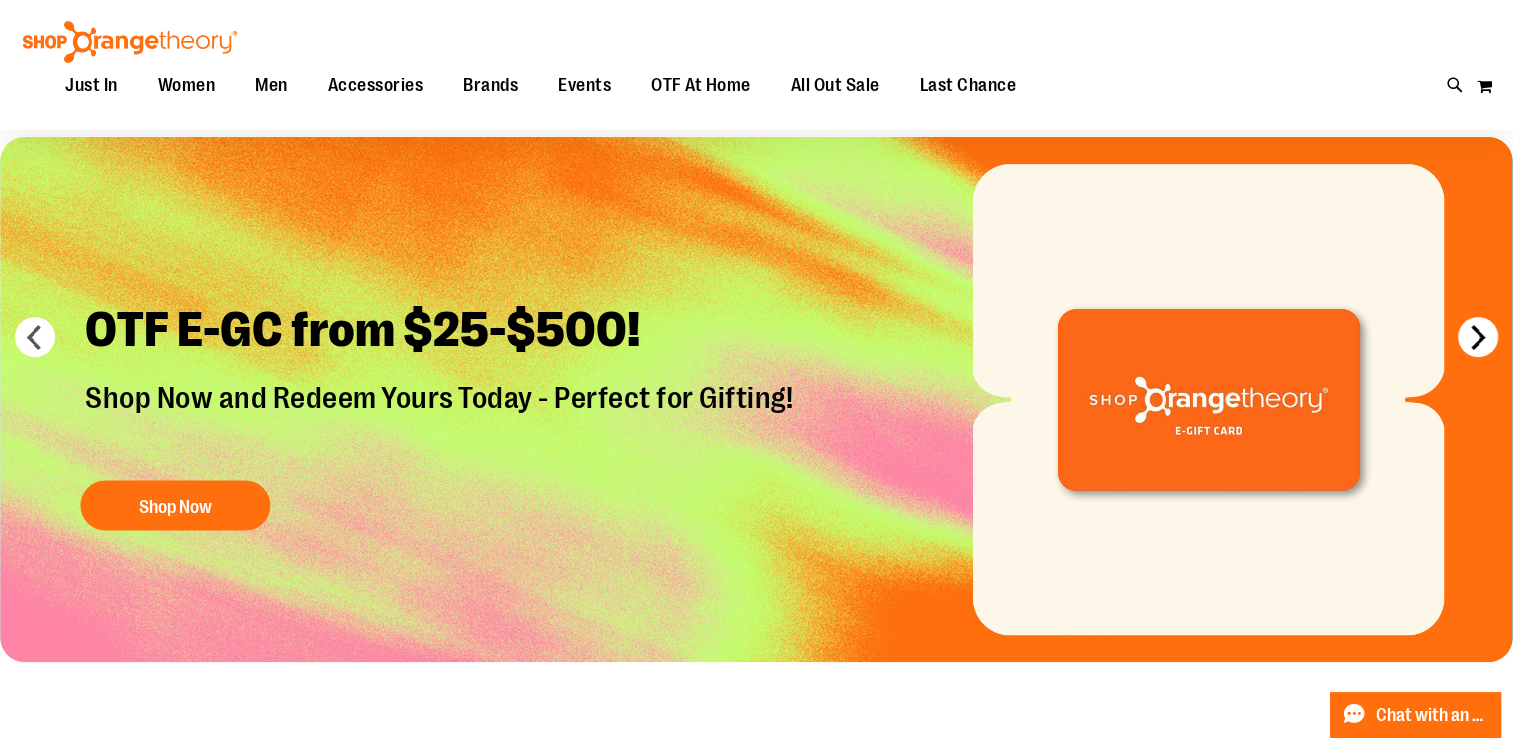 click on "next" at bounding box center (1478, 337) 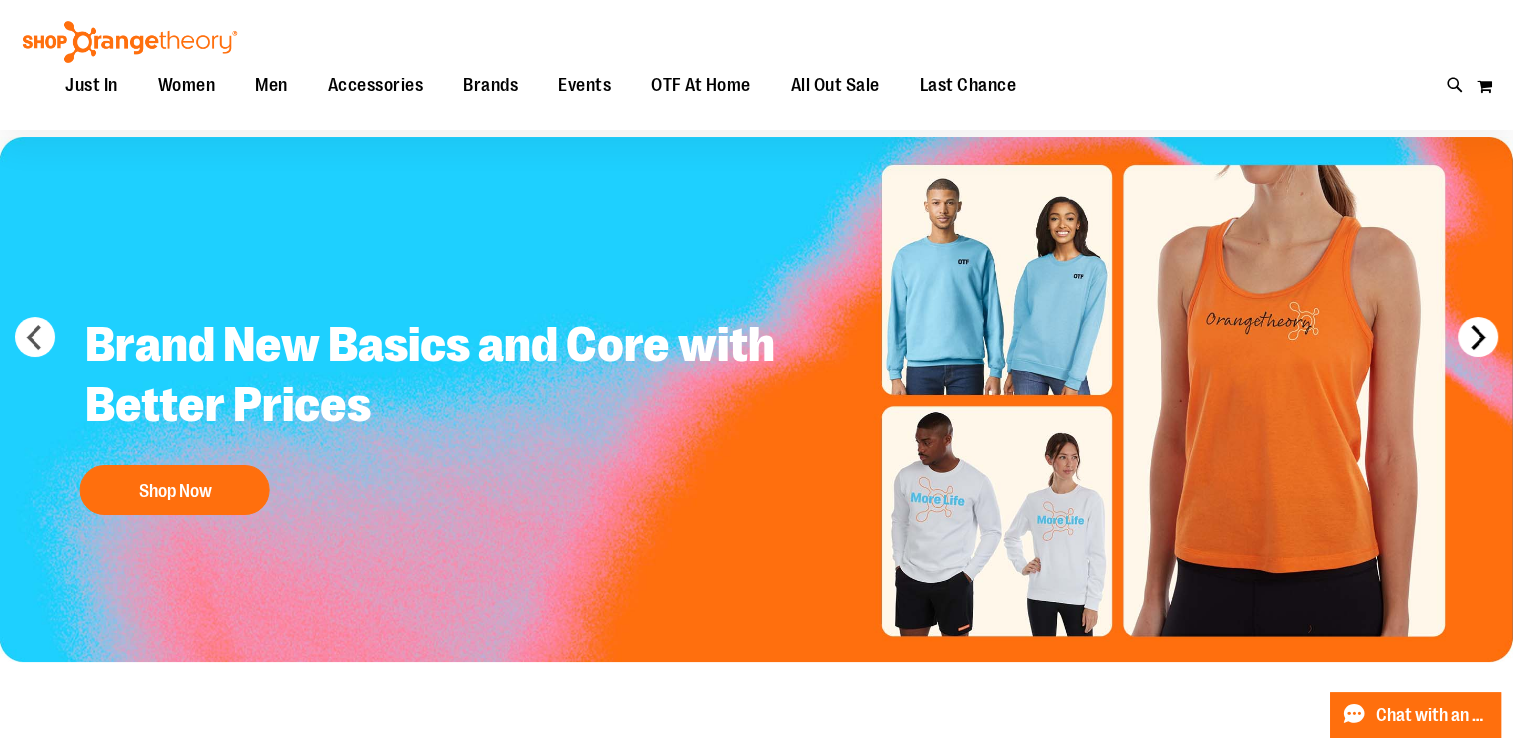 click on "next" at bounding box center [1478, 337] 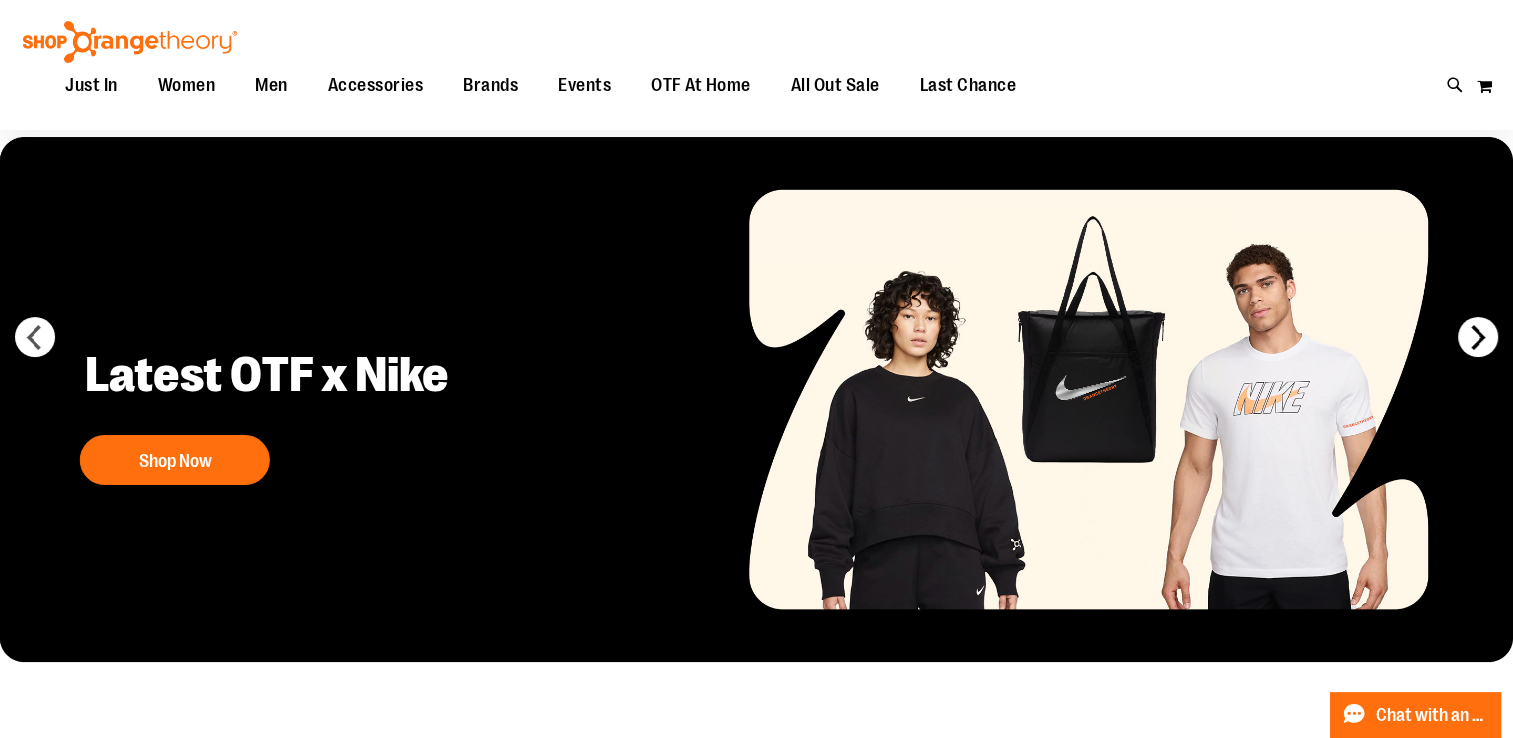 click on "next" at bounding box center [1478, 337] 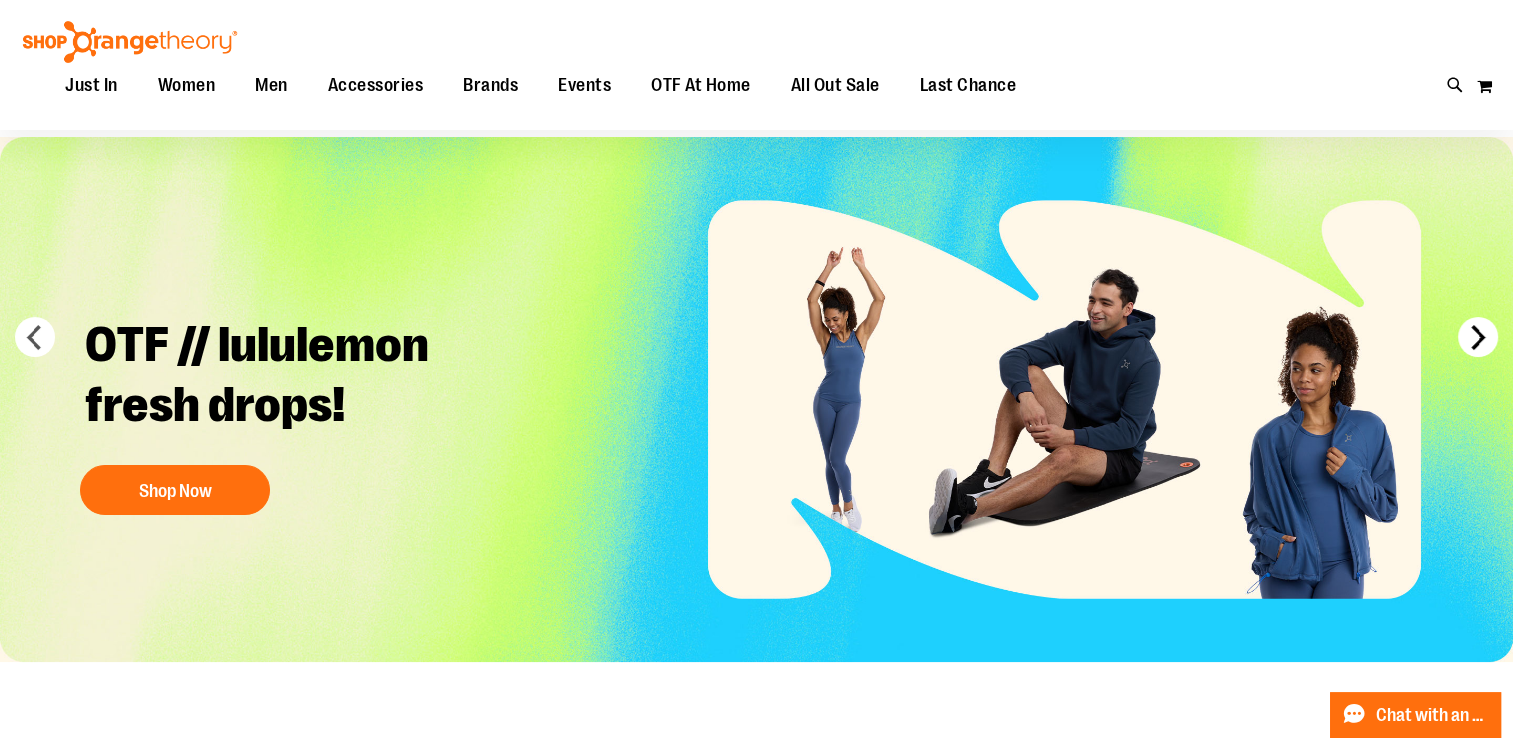 click on "next" at bounding box center (1478, 337) 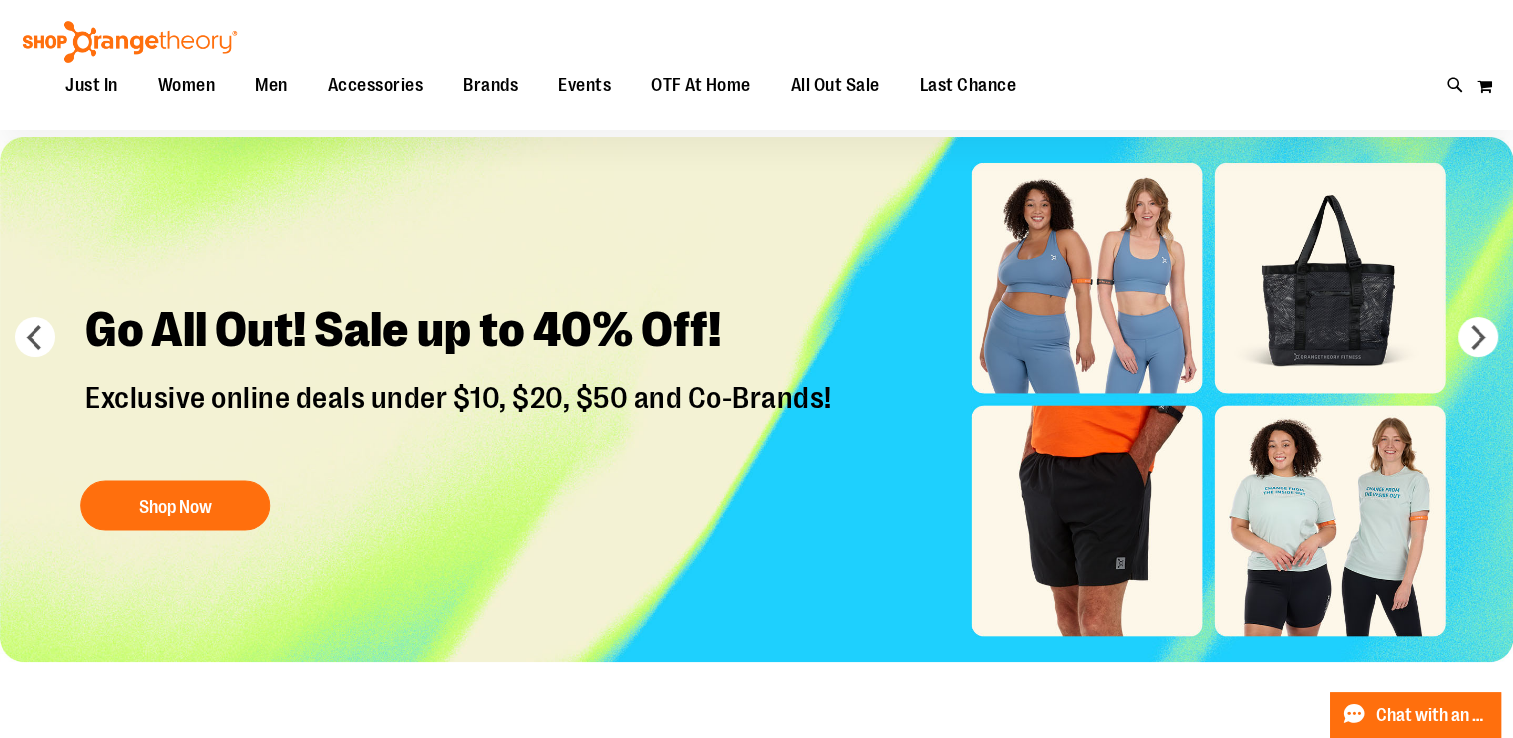 click on "OTF // lululemon fresh drops!
Shop Now" at bounding box center (3782, 399) 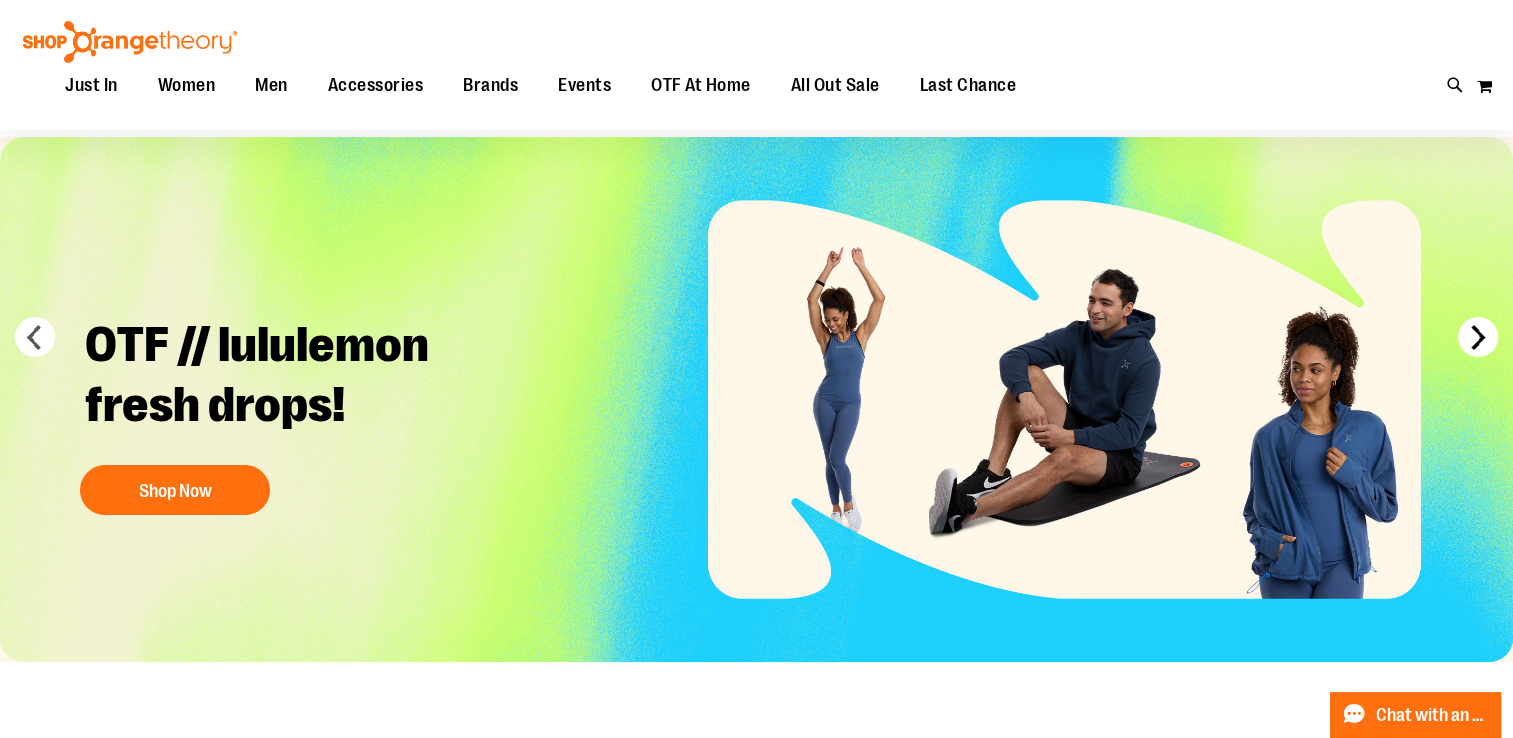click on "next" at bounding box center [1478, 337] 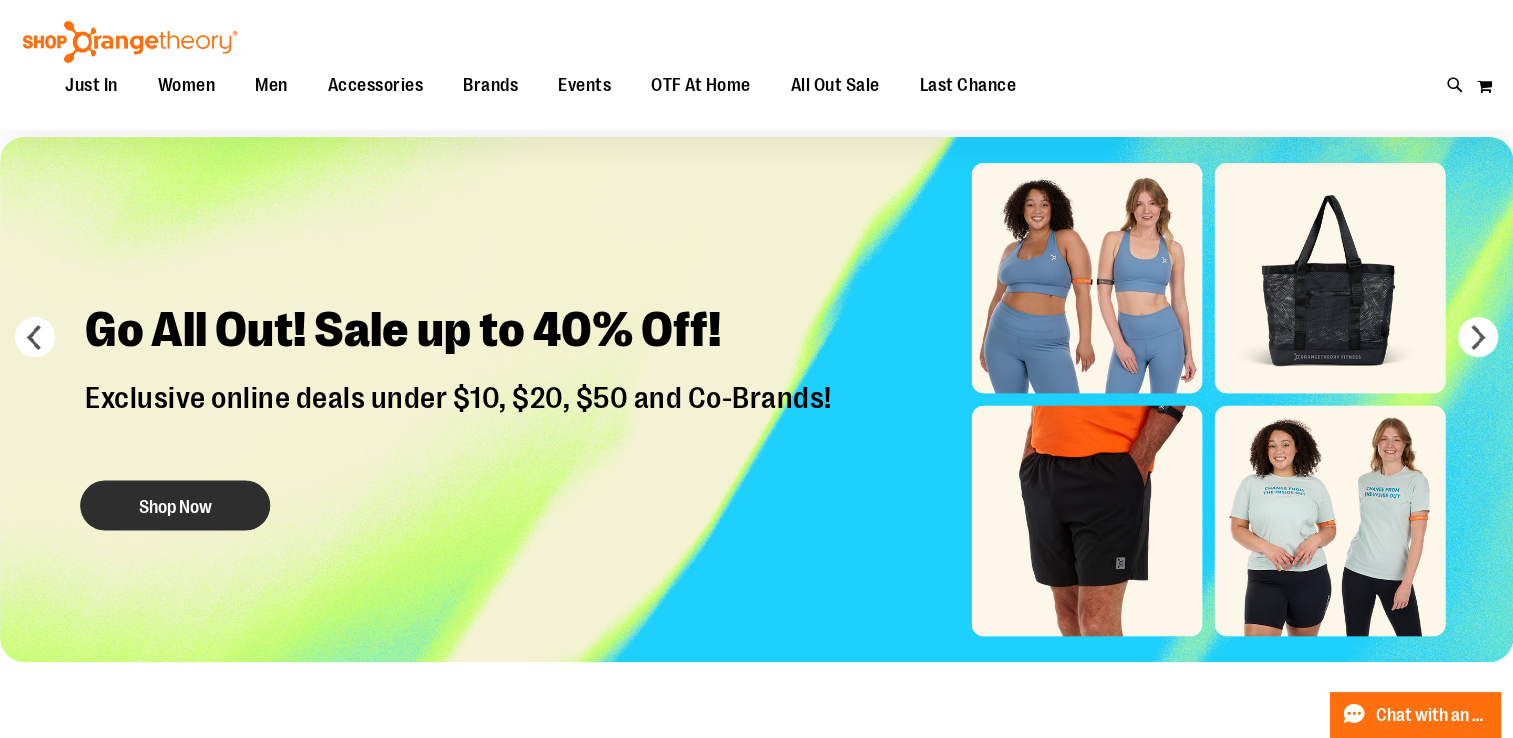 click on "Shop Now" at bounding box center (175, 505) 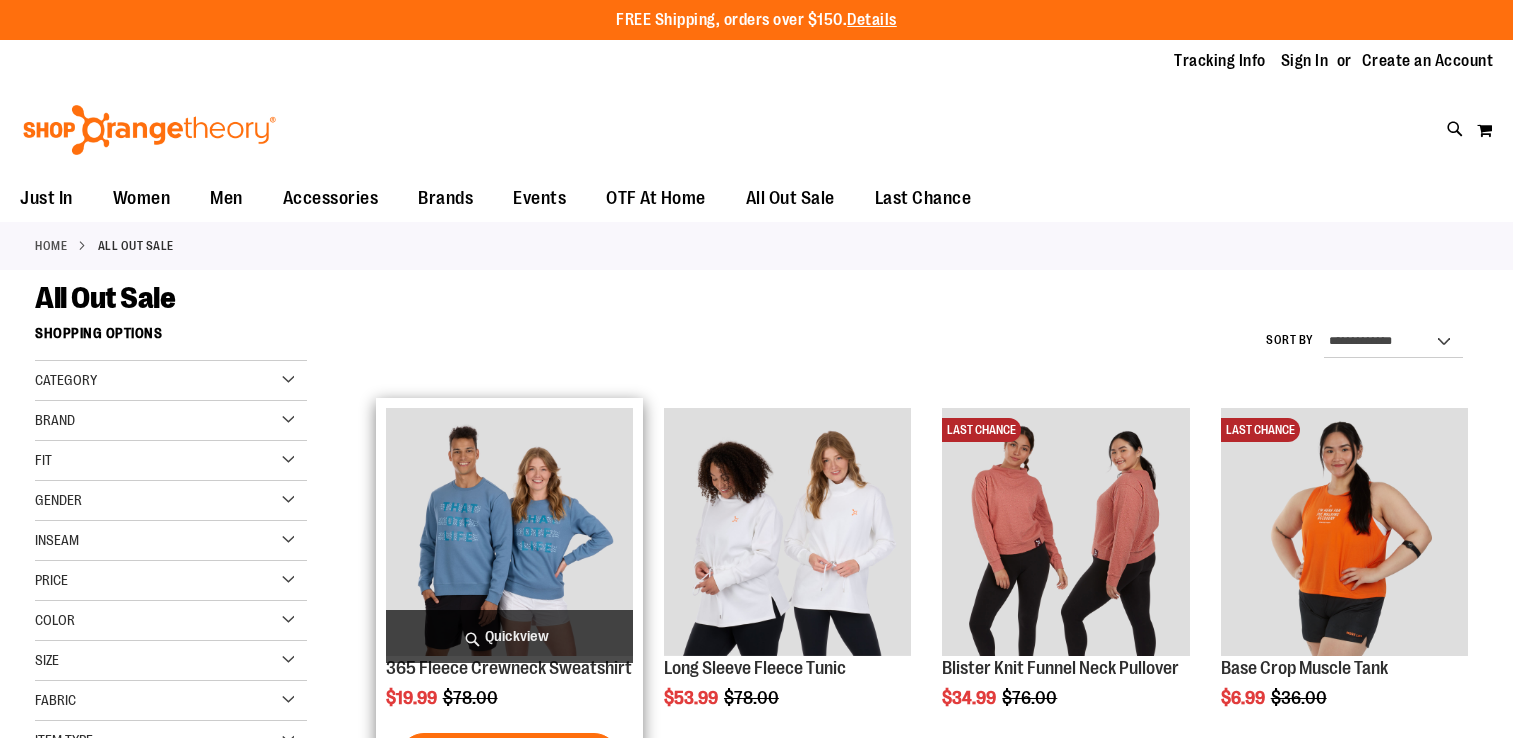 scroll, scrollTop: 0, scrollLeft: 0, axis: both 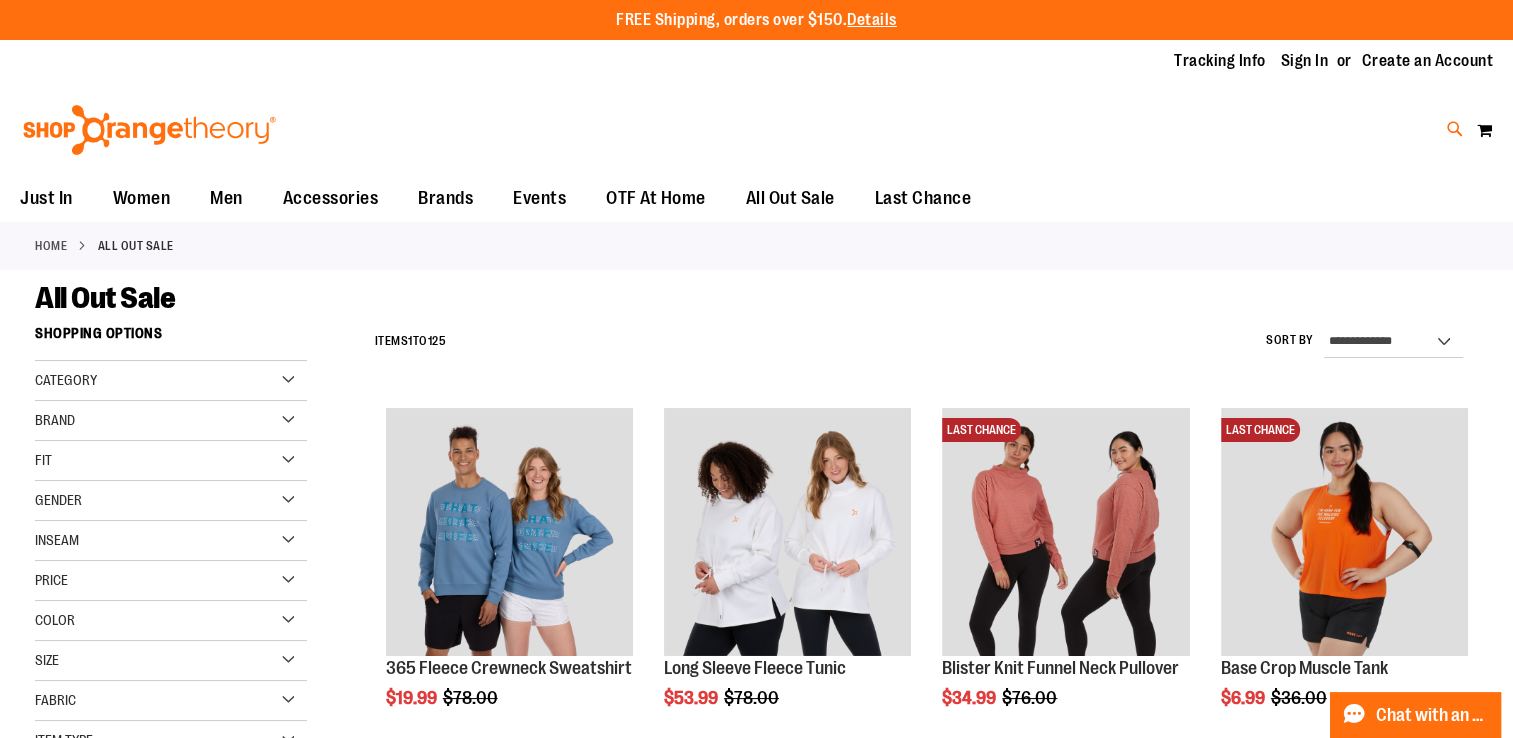 click at bounding box center [1455, 129] 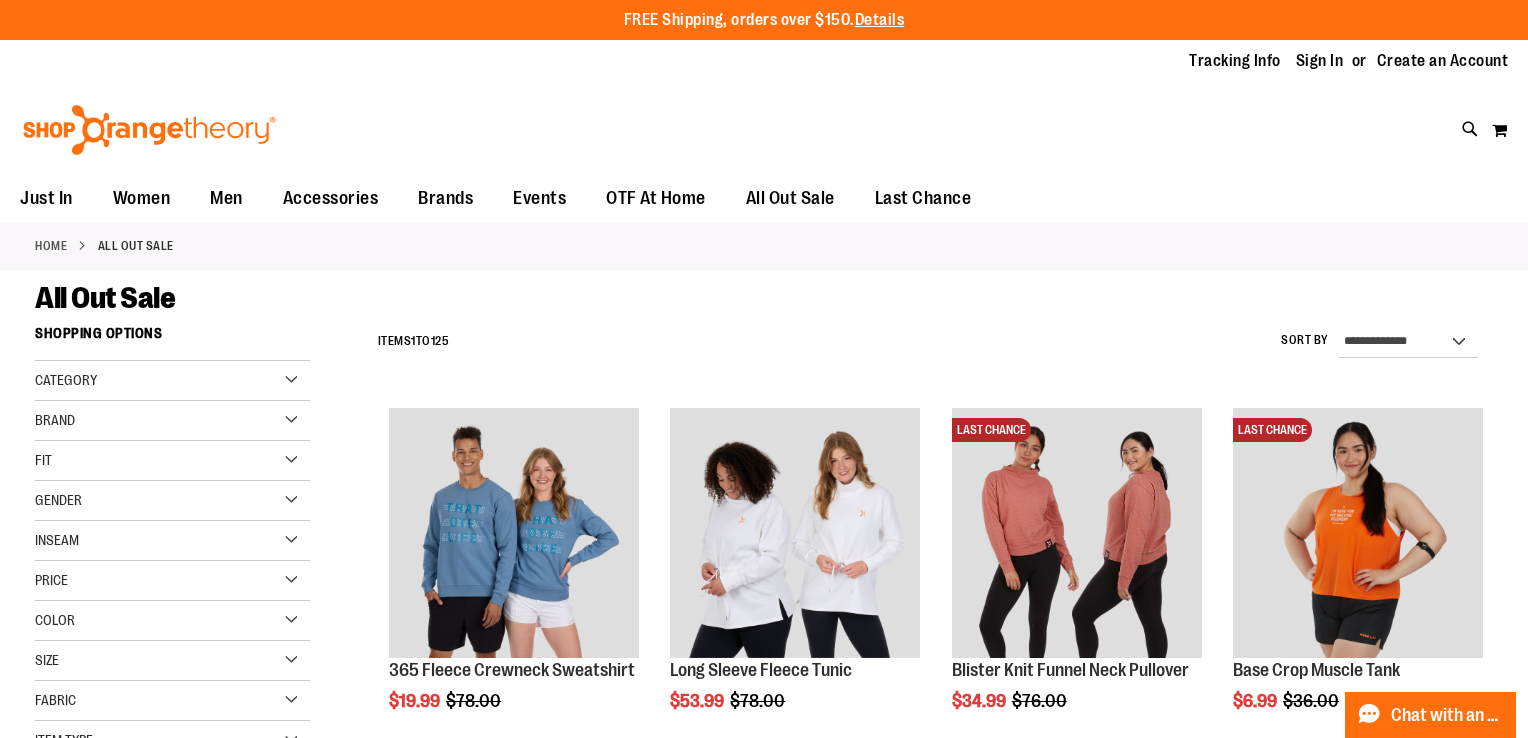 click at bounding box center (1335, 115) 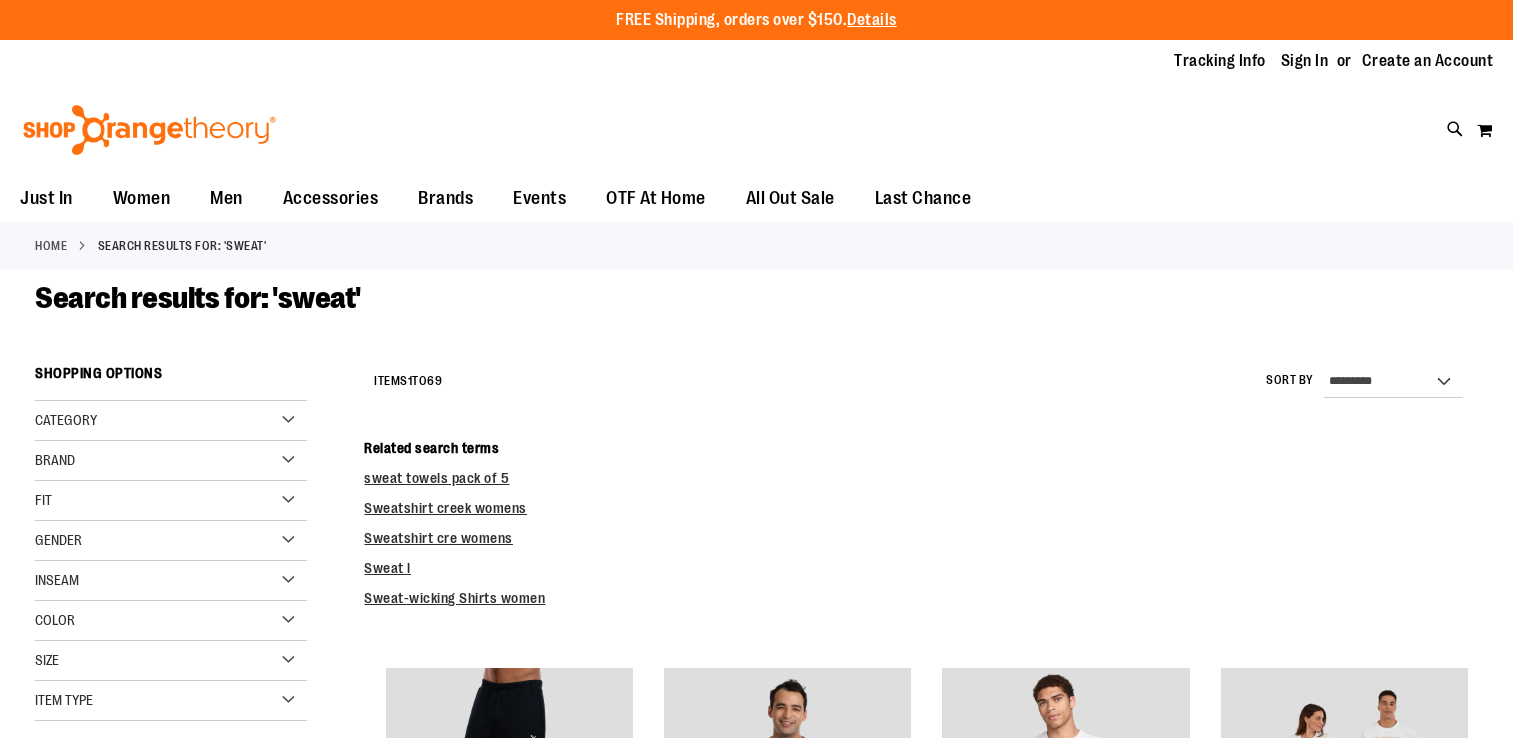 scroll, scrollTop: 0, scrollLeft: 0, axis: both 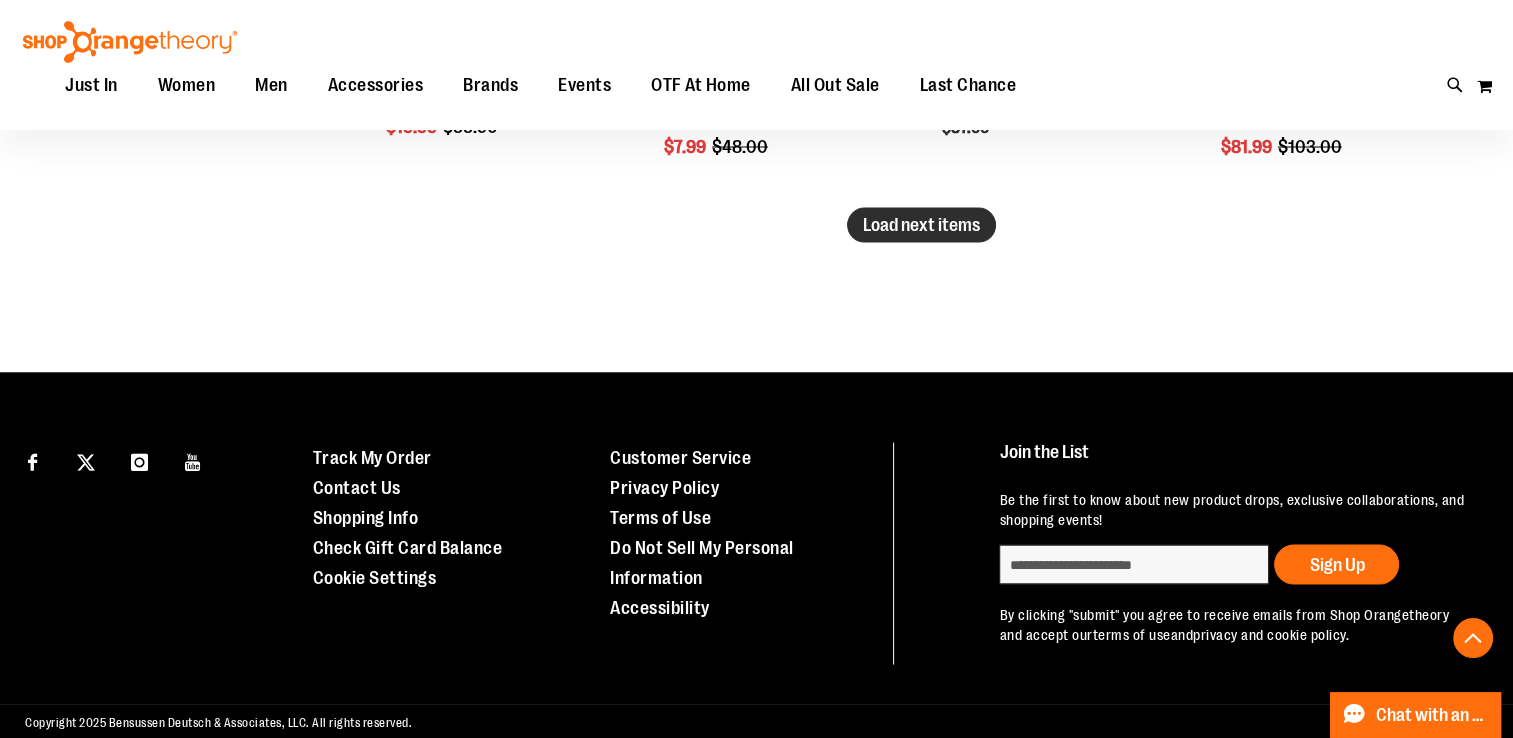 click on "Load next items" at bounding box center (921, 224) 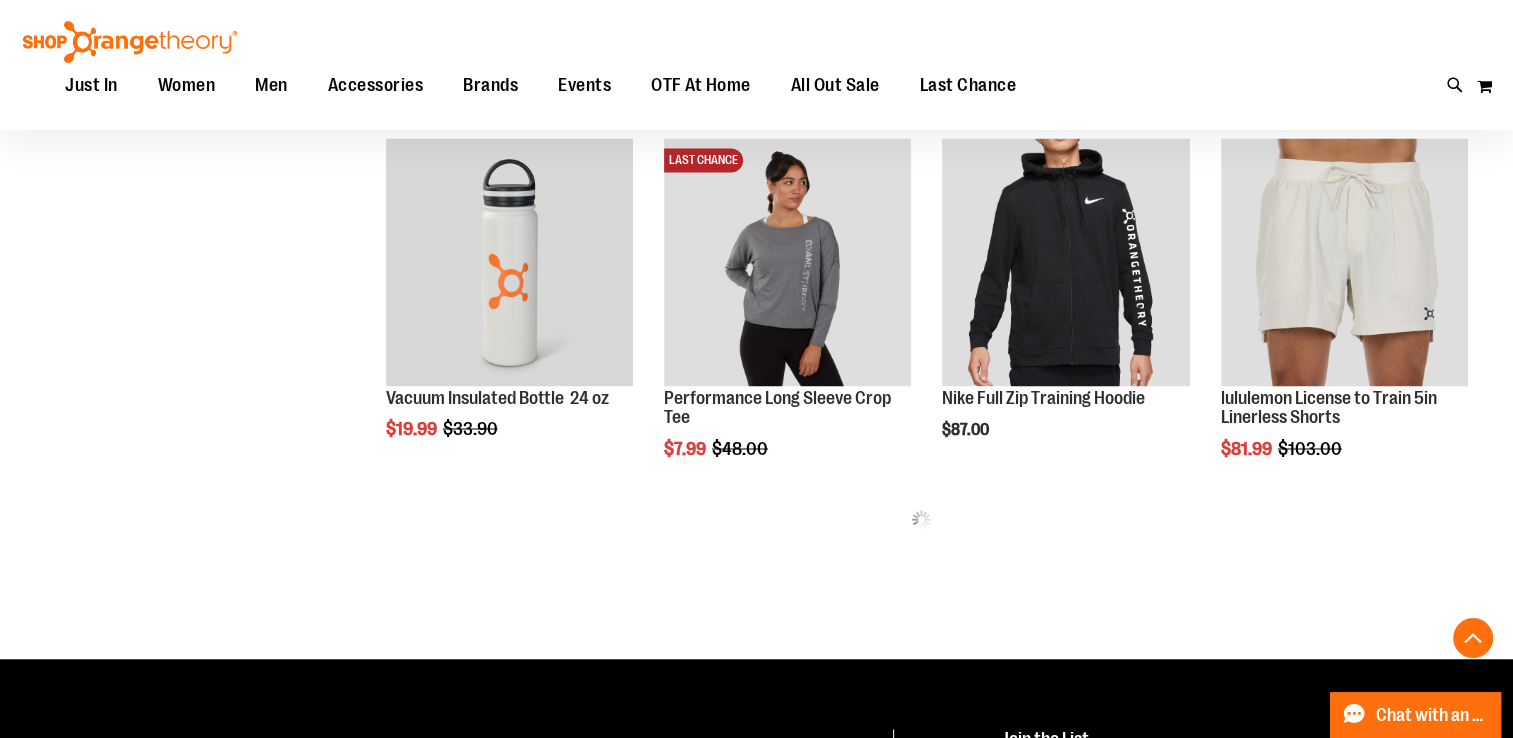 scroll, scrollTop: 3359, scrollLeft: 0, axis: vertical 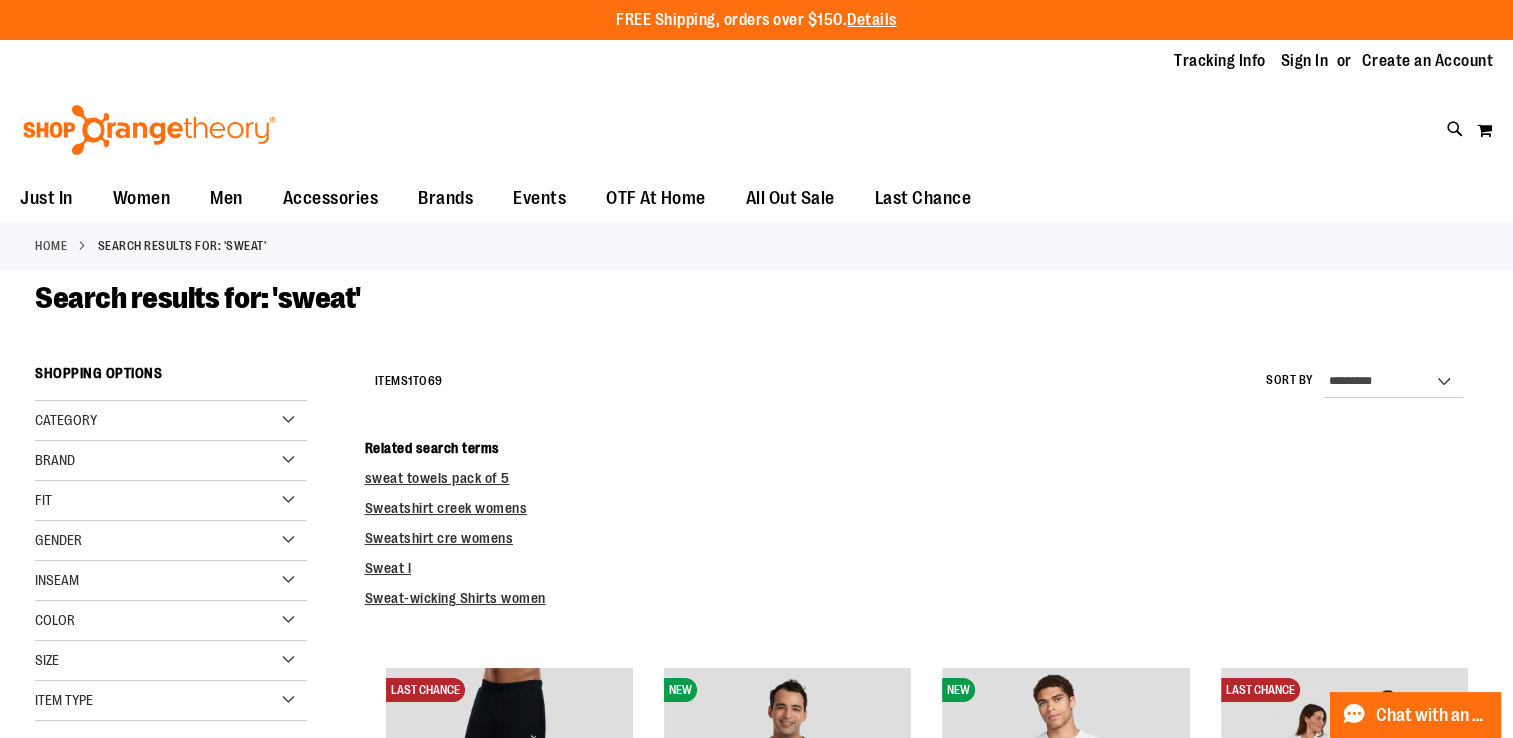 click on "Toggle Nav
Search
*****
Popular Suggestions
Advanced Search" at bounding box center (756, 130) 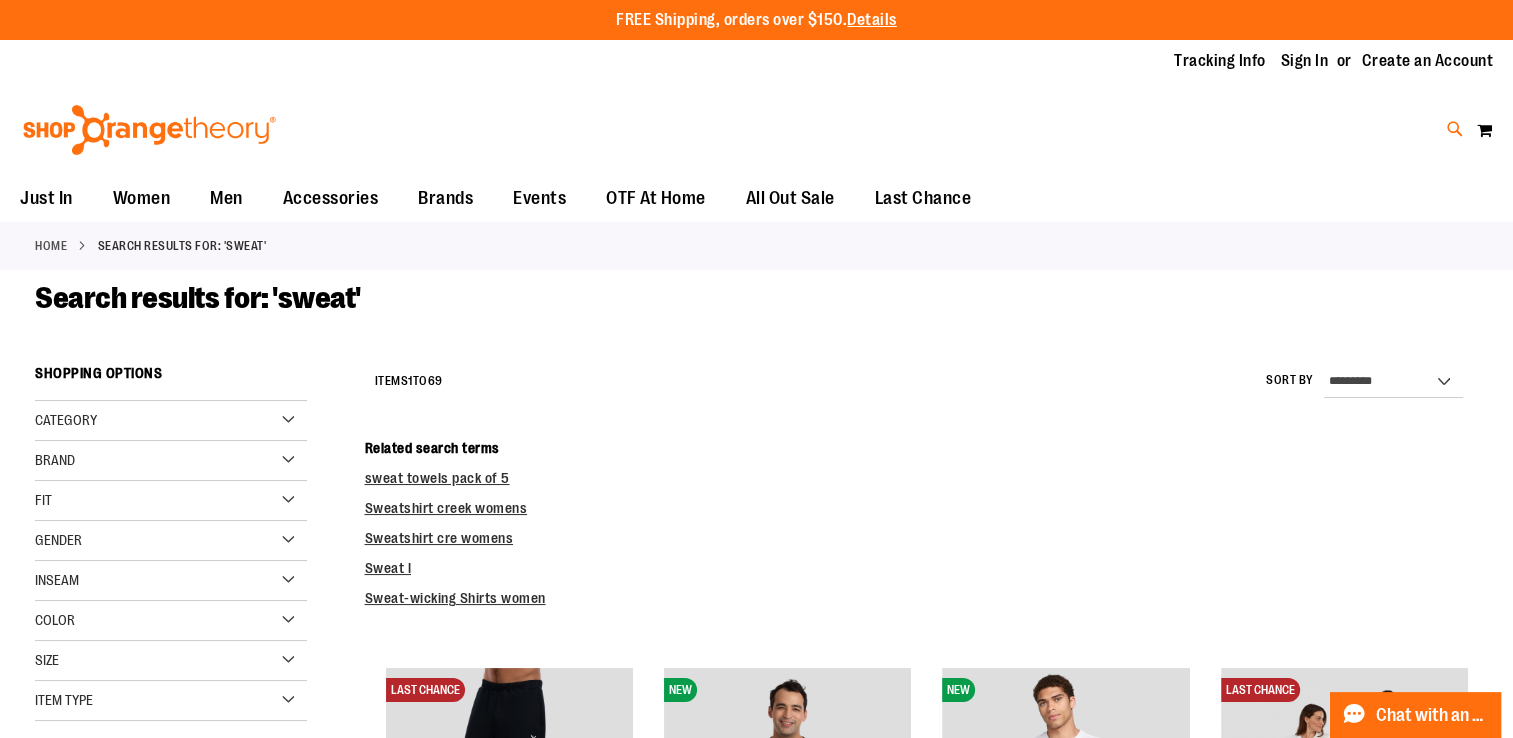 click at bounding box center (1455, 129) 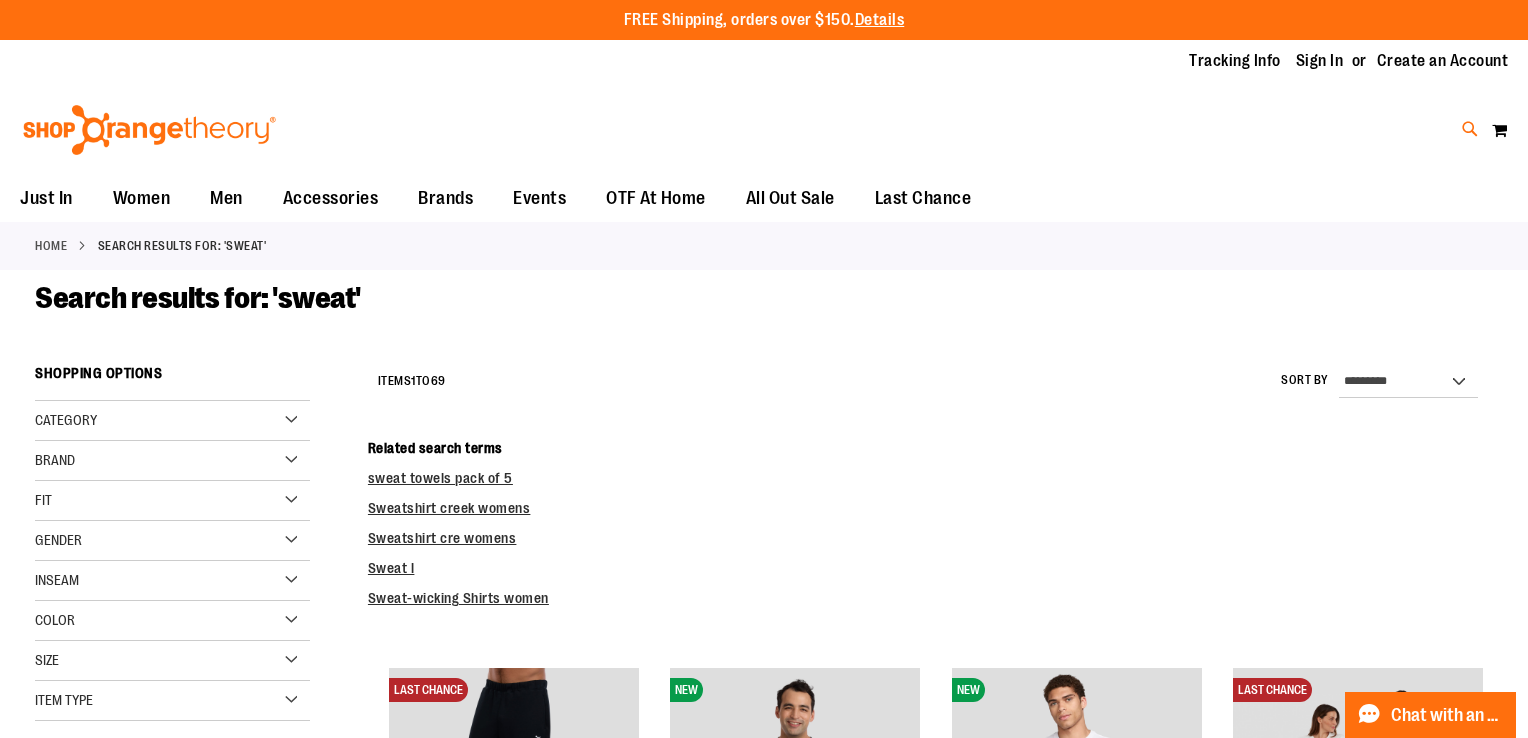 type on "*" 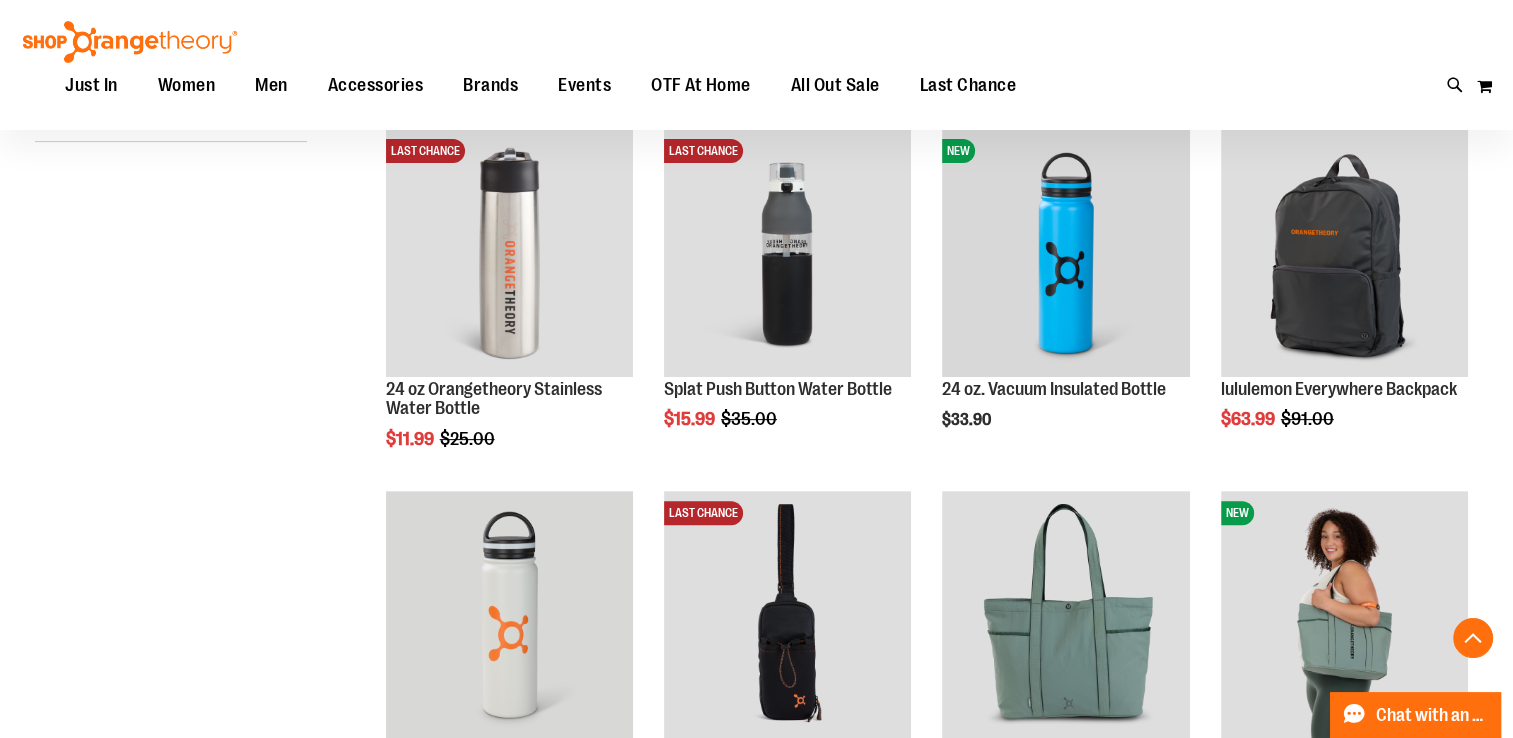 scroll, scrollTop: 539, scrollLeft: 0, axis: vertical 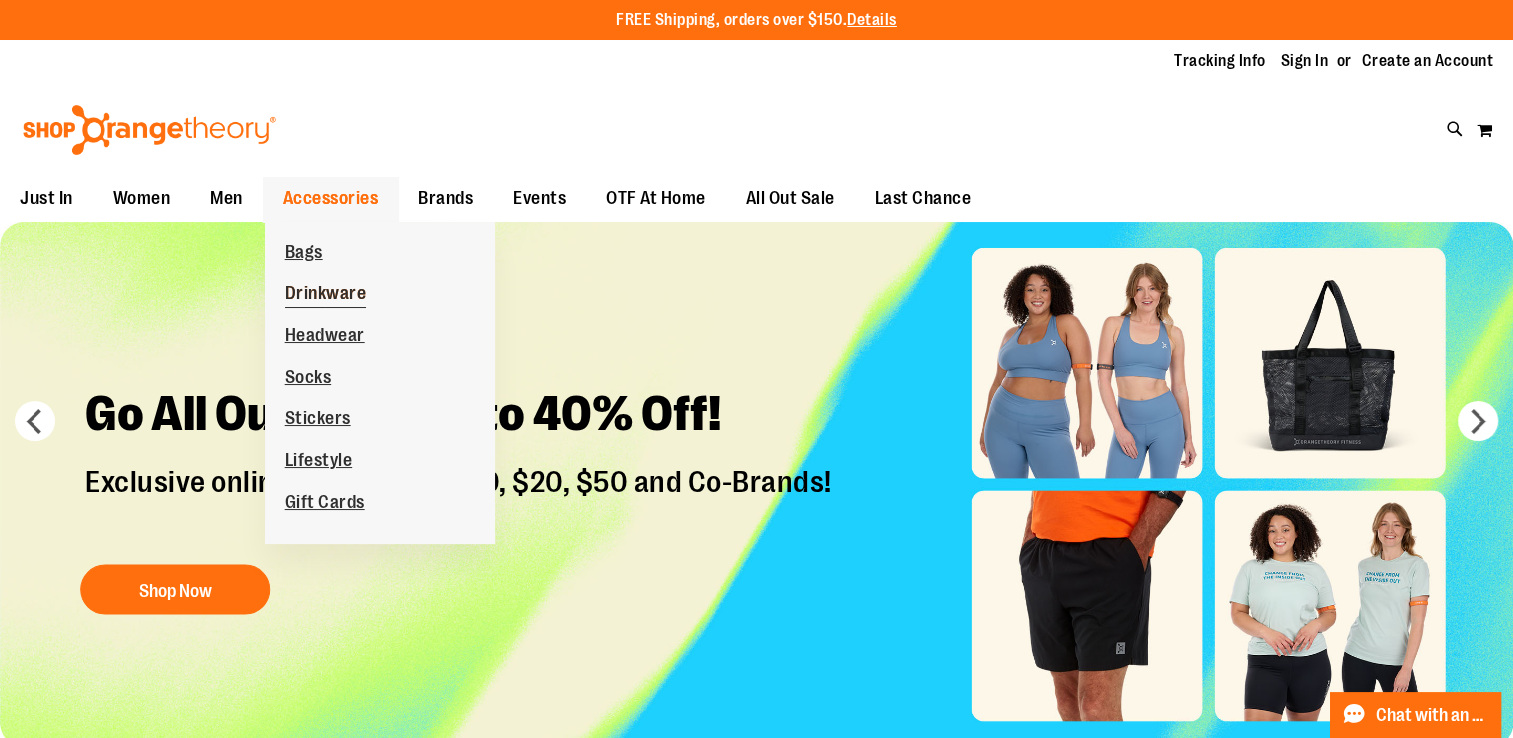 click on "Drinkware" at bounding box center (326, 295) 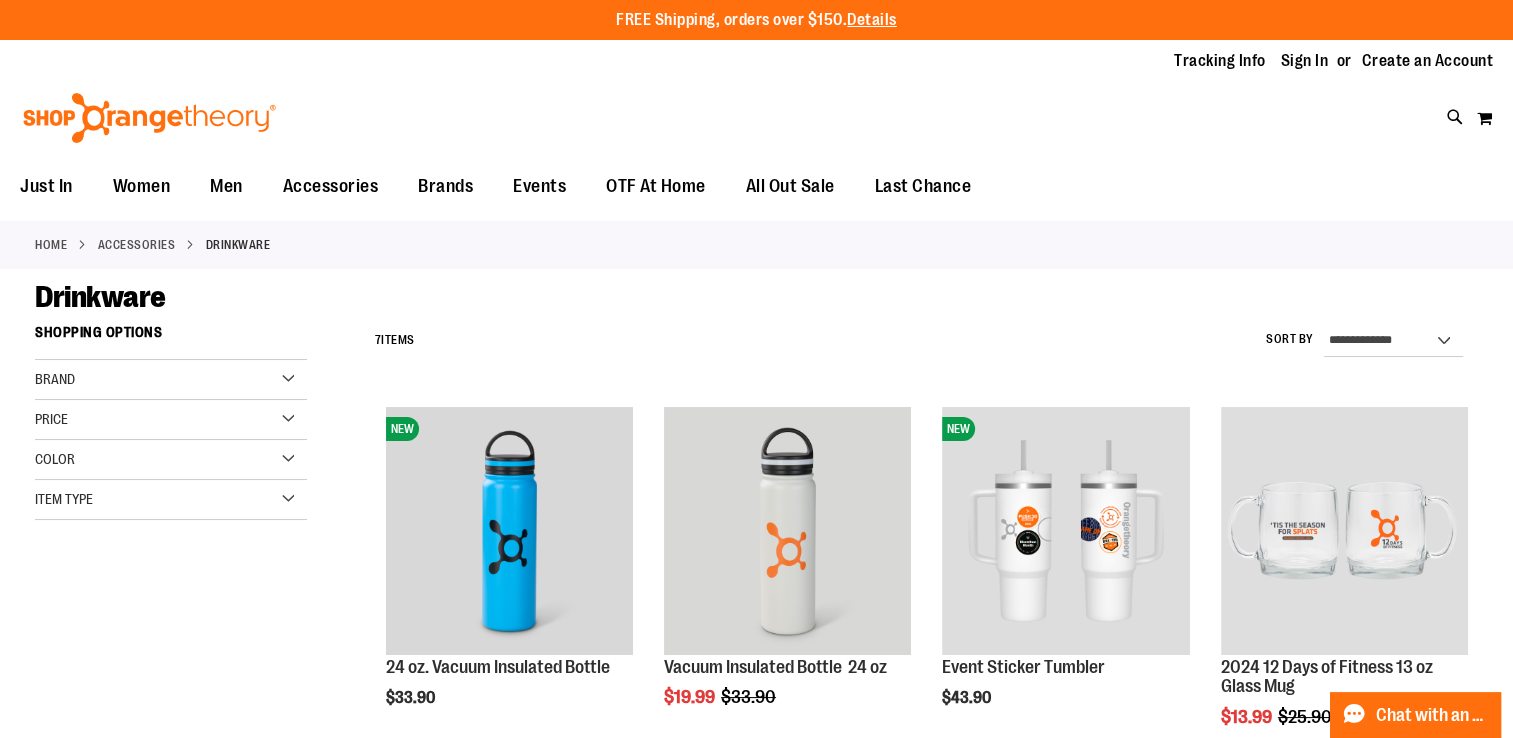 scroll, scrollTop: 0, scrollLeft: 0, axis: both 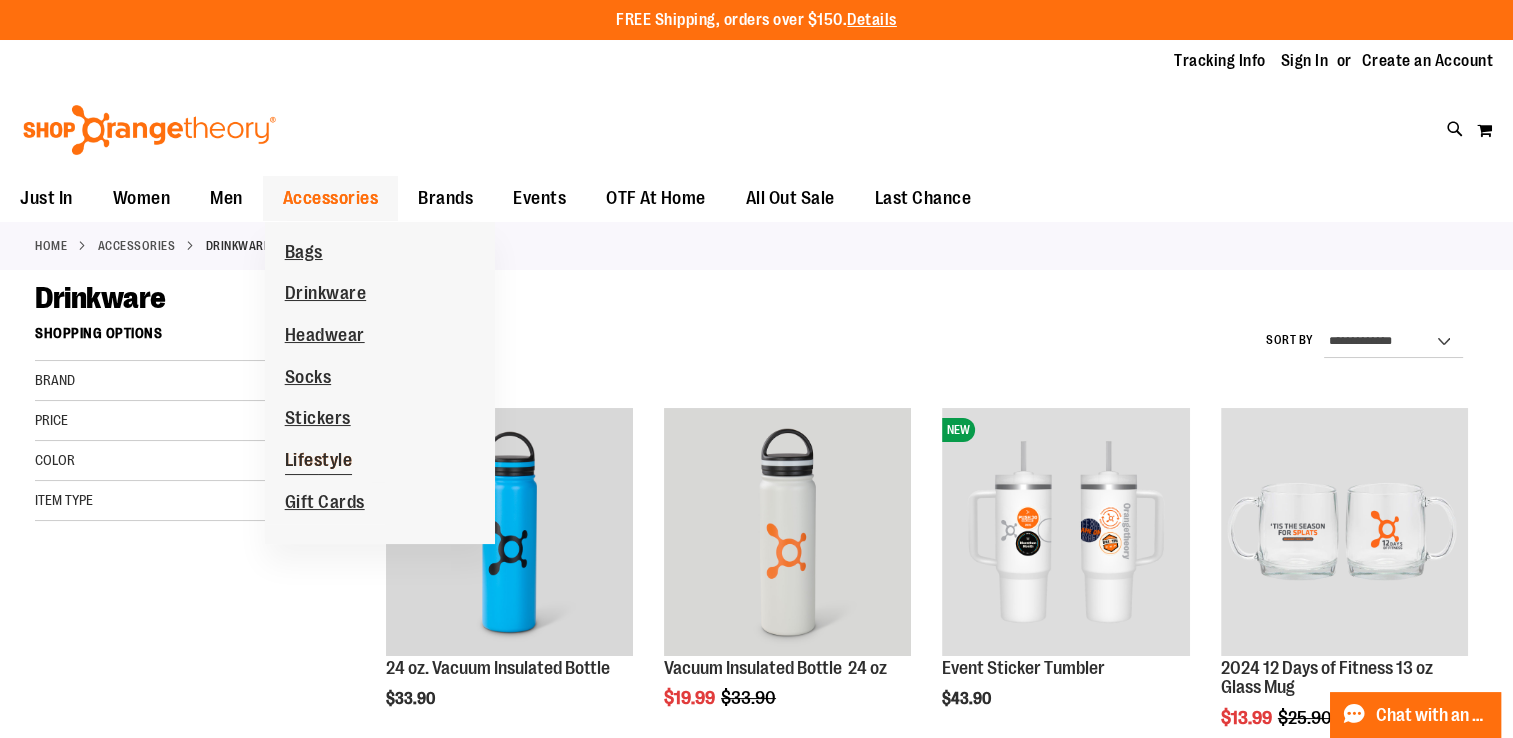 click on "Lifestyle" at bounding box center (319, 462) 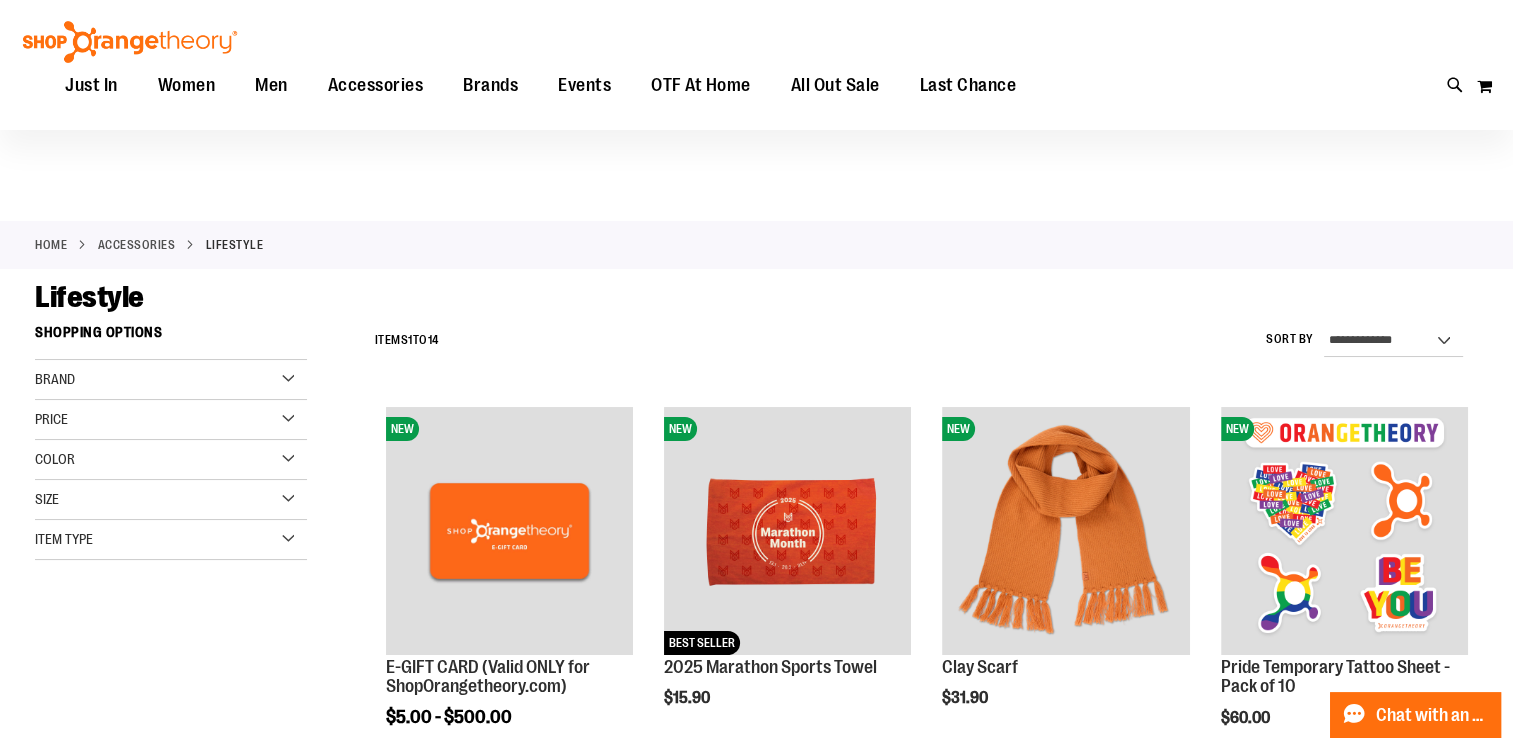 scroll, scrollTop: 170, scrollLeft: 0, axis: vertical 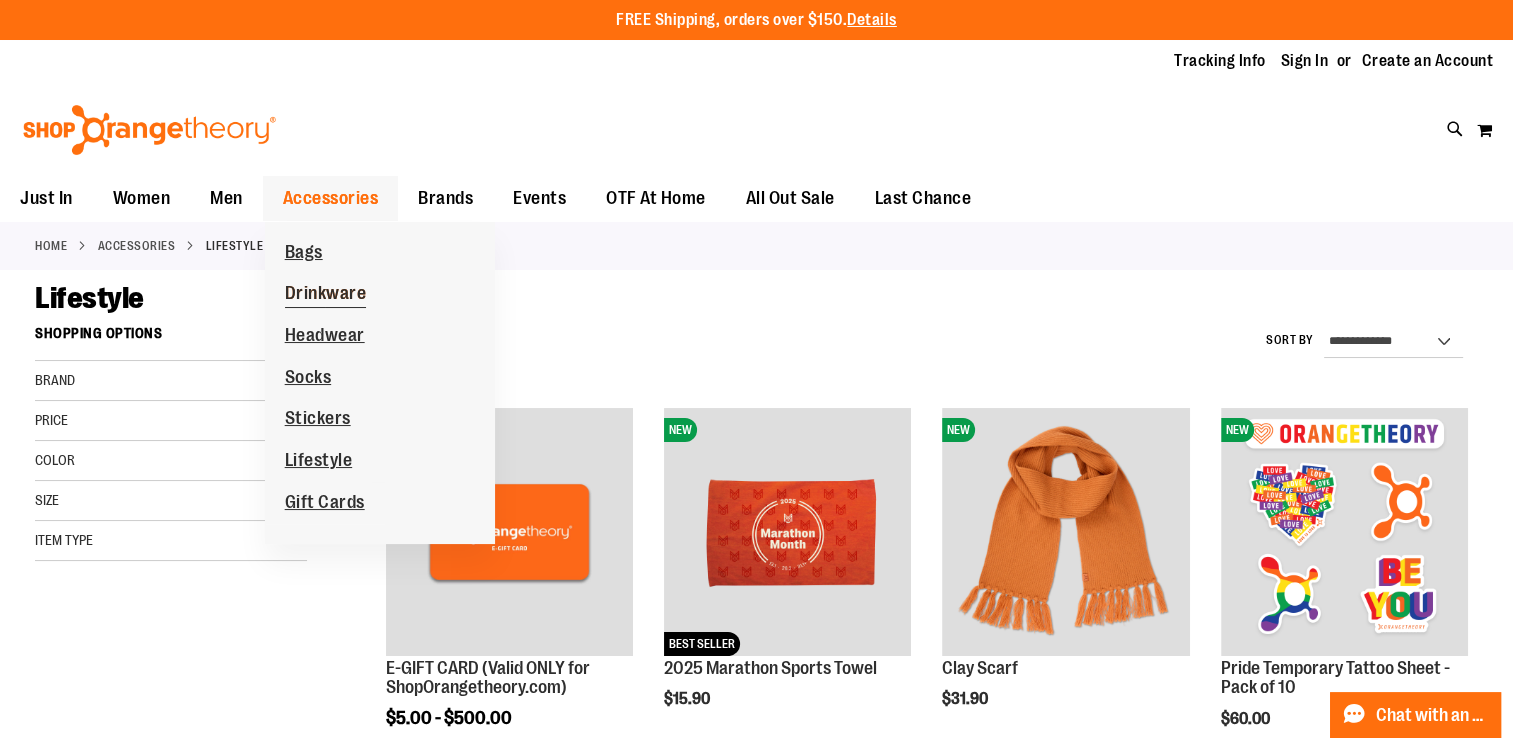 click on "Drinkware" at bounding box center (326, 295) 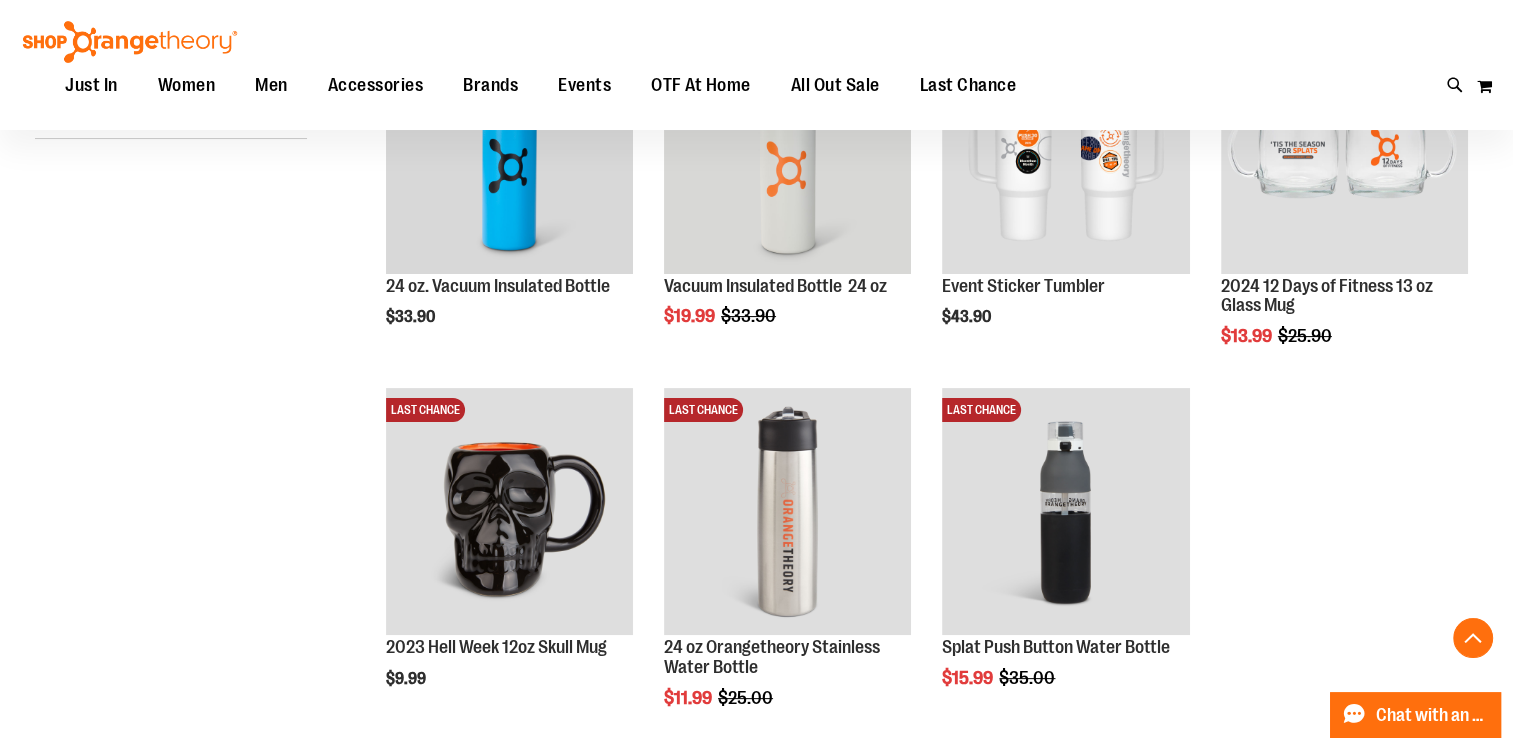 scroll, scrollTop: 380, scrollLeft: 0, axis: vertical 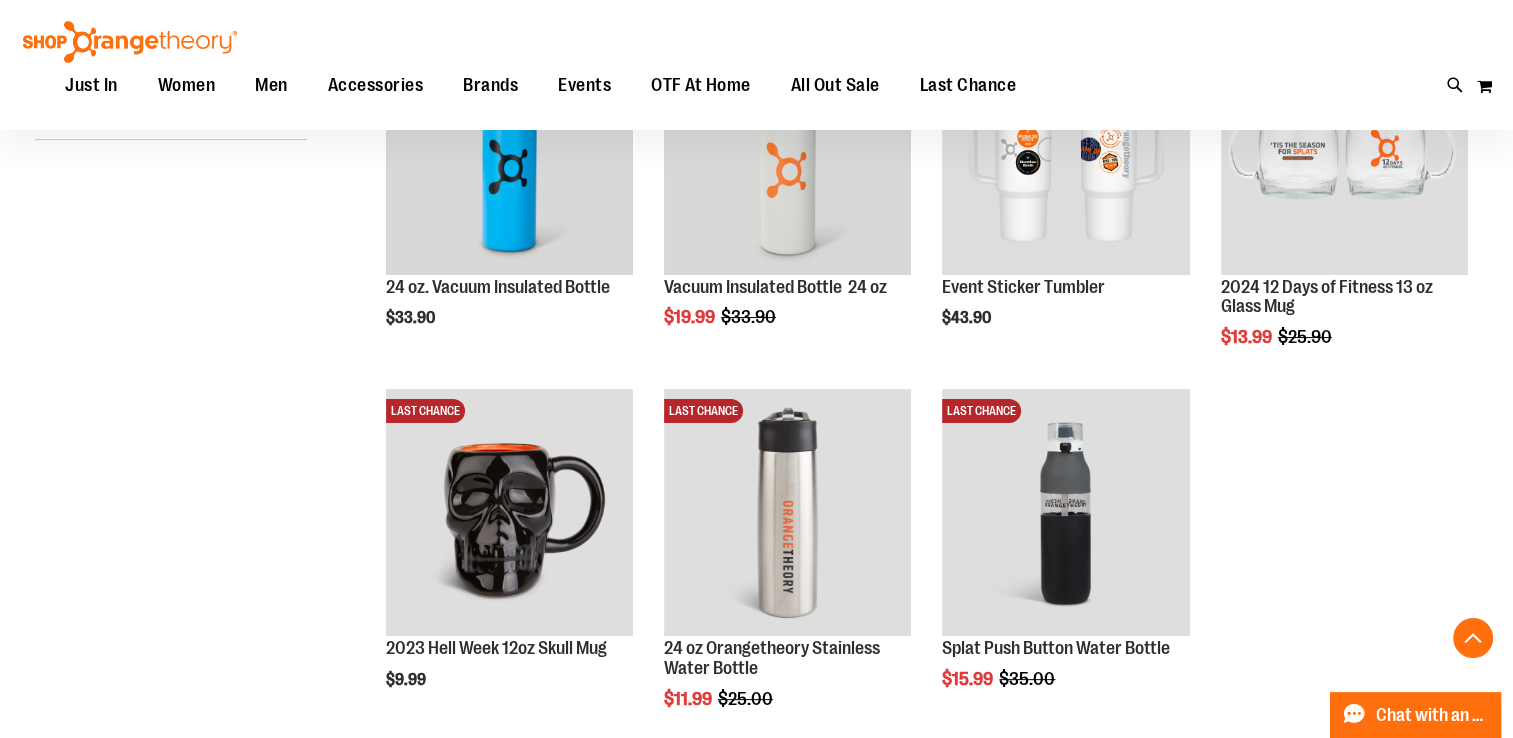 drag, startPoint x: 263, startPoint y: 502, endPoint x: 275, endPoint y: 468, distance: 36.05551 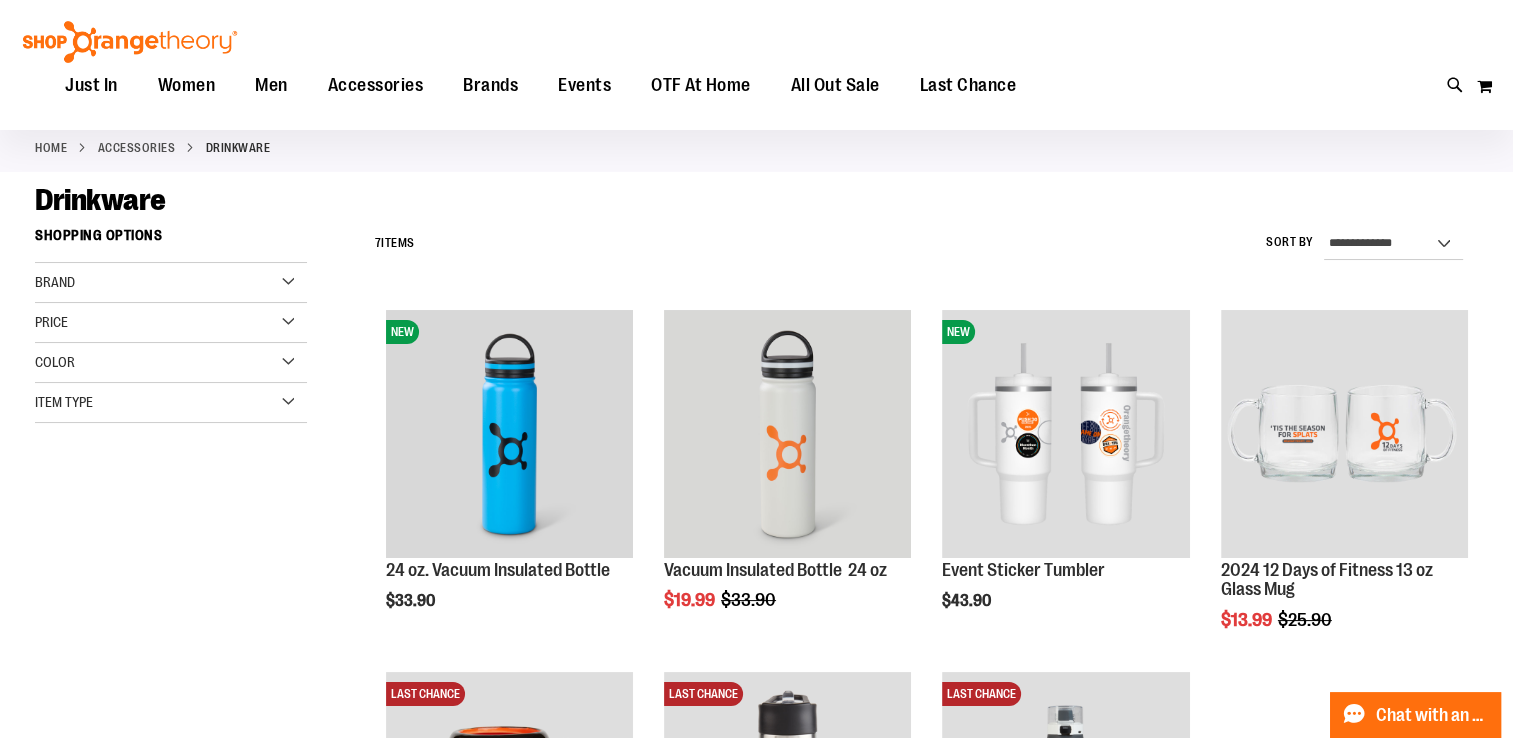 scroll, scrollTop: 98, scrollLeft: 0, axis: vertical 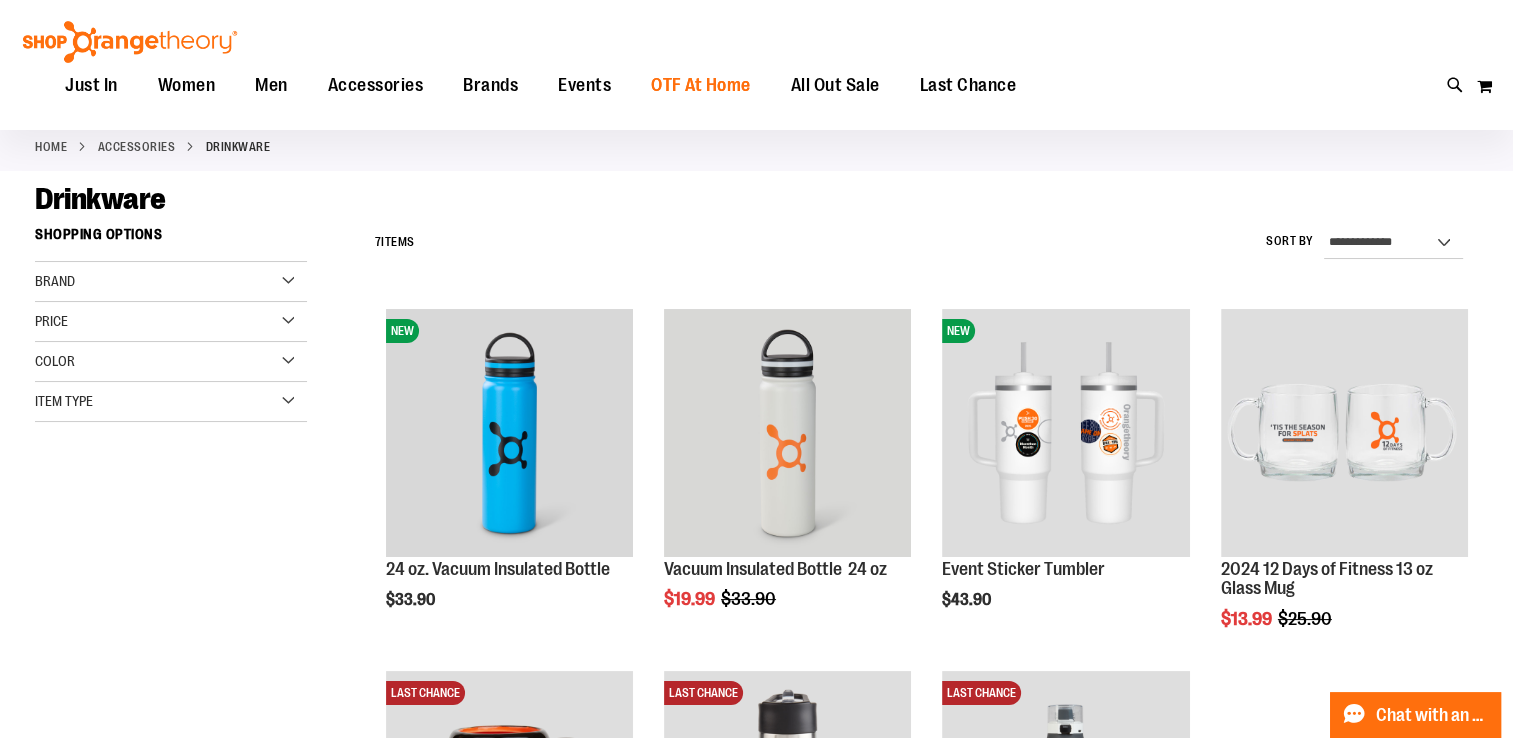 click on "OTF At Home" at bounding box center (701, 85) 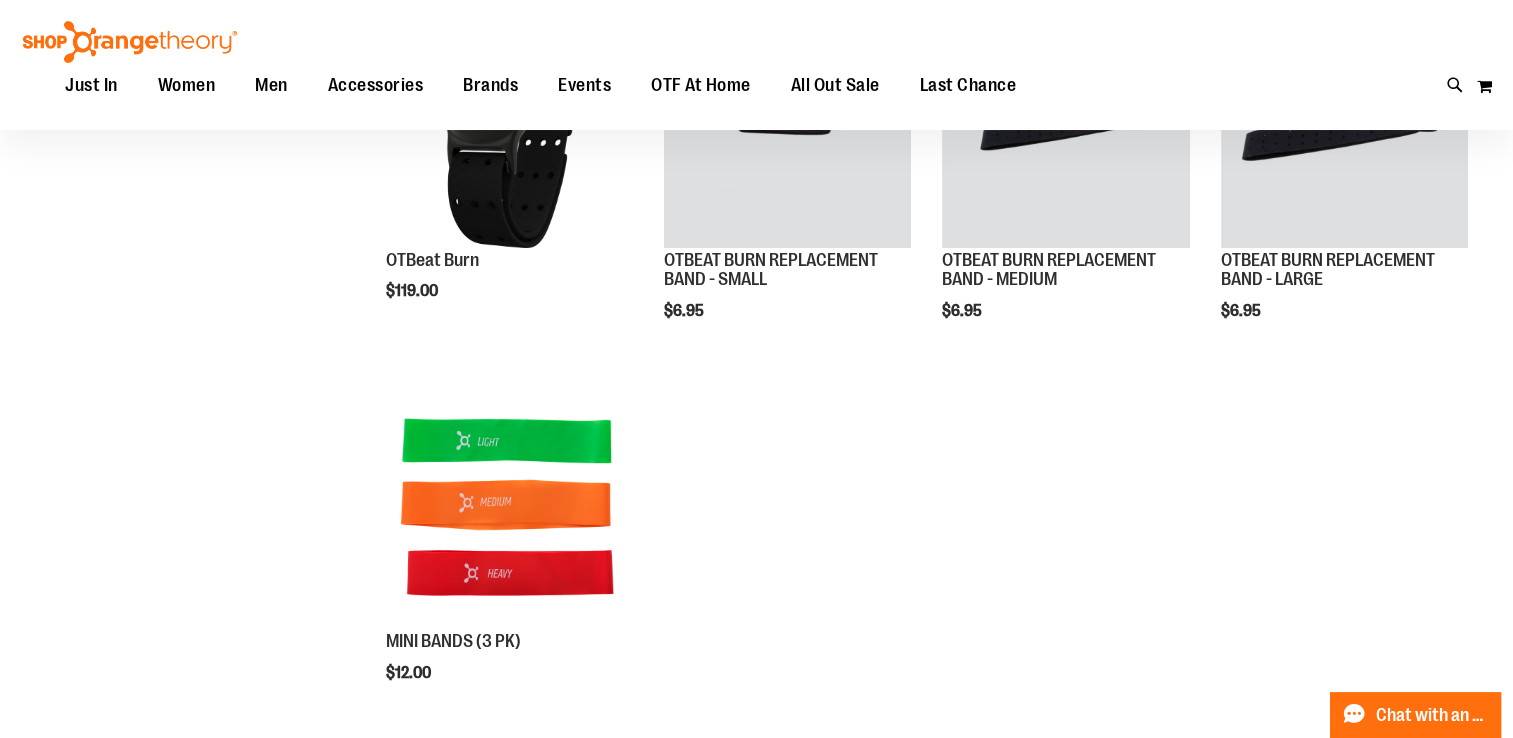 scroll, scrollTop: 183, scrollLeft: 0, axis: vertical 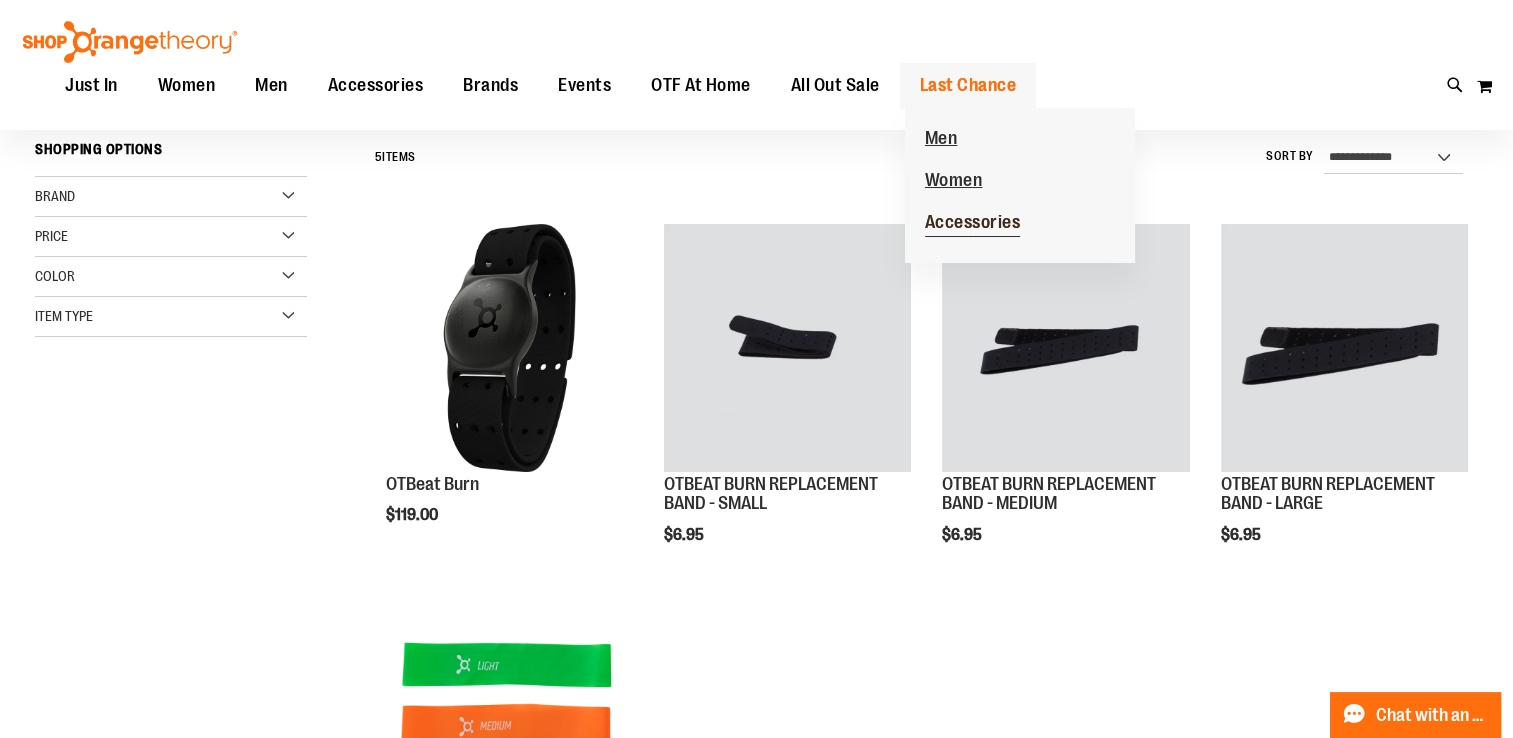 click on "Accessories" at bounding box center [973, 224] 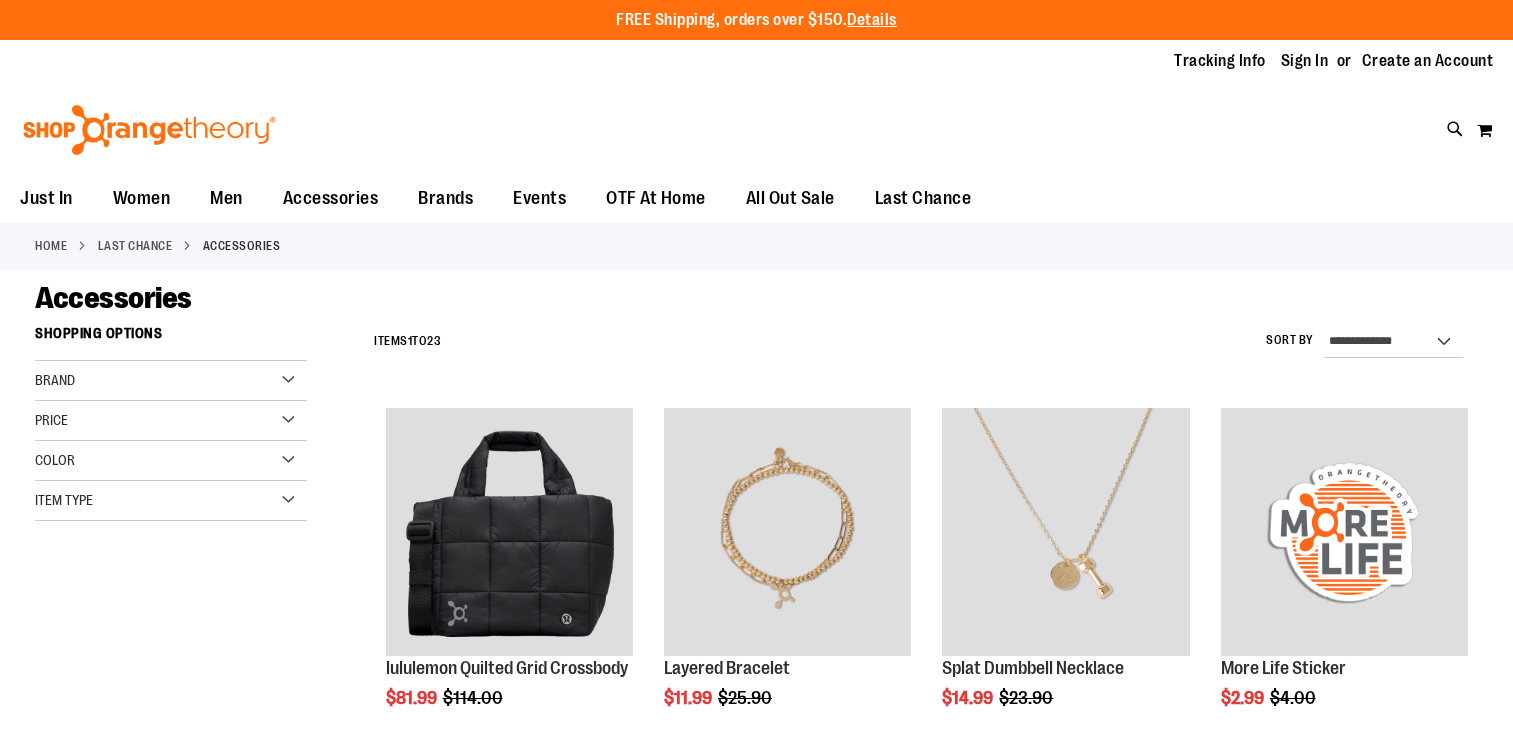 scroll, scrollTop: 0, scrollLeft: 0, axis: both 